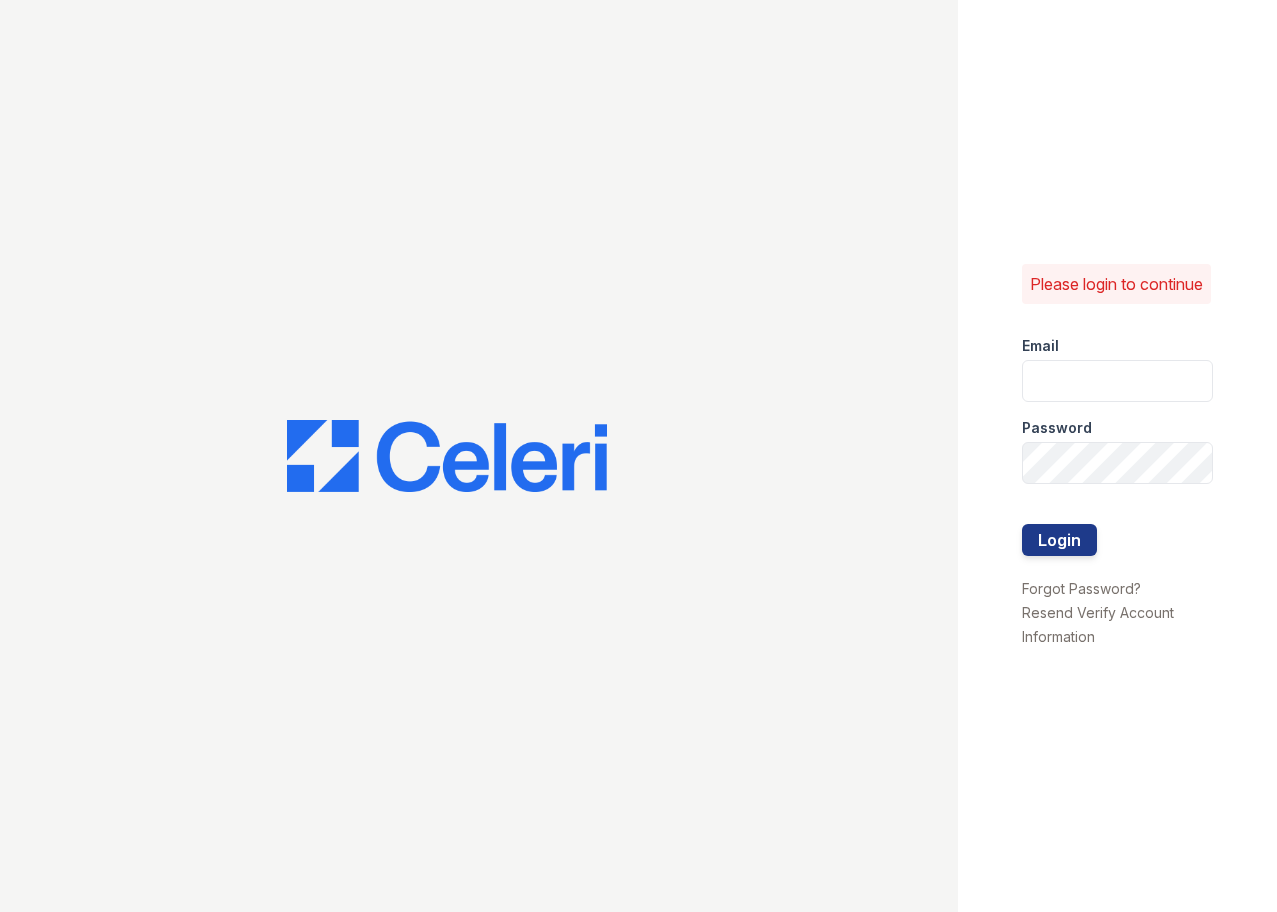 scroll, scrollTop: 0, scrollLeft: 0, axis: both 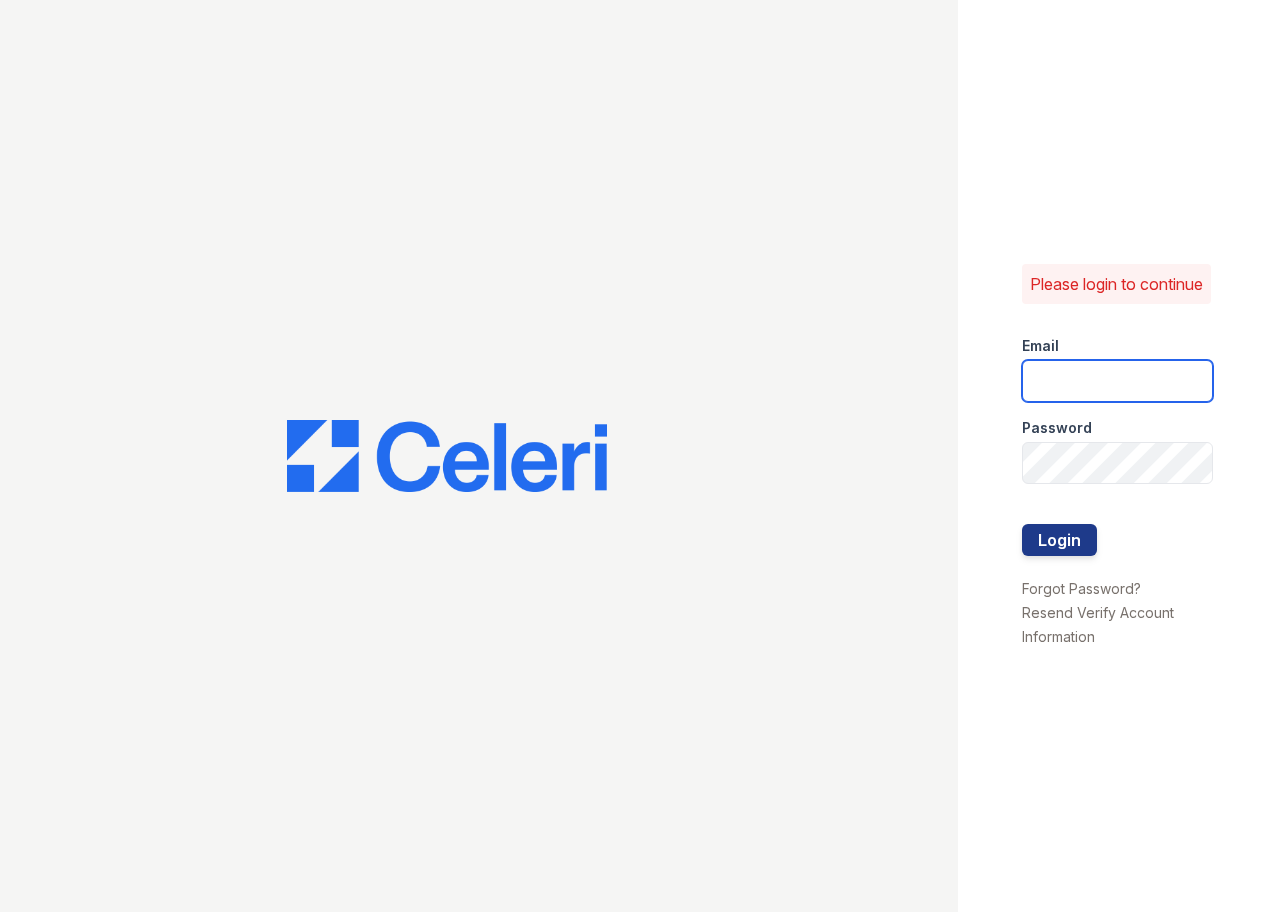 drag, startPoint x: 0, startPoint y: 0, endPoint x: 1100, endPoint y: 378, distance: 1163.1354 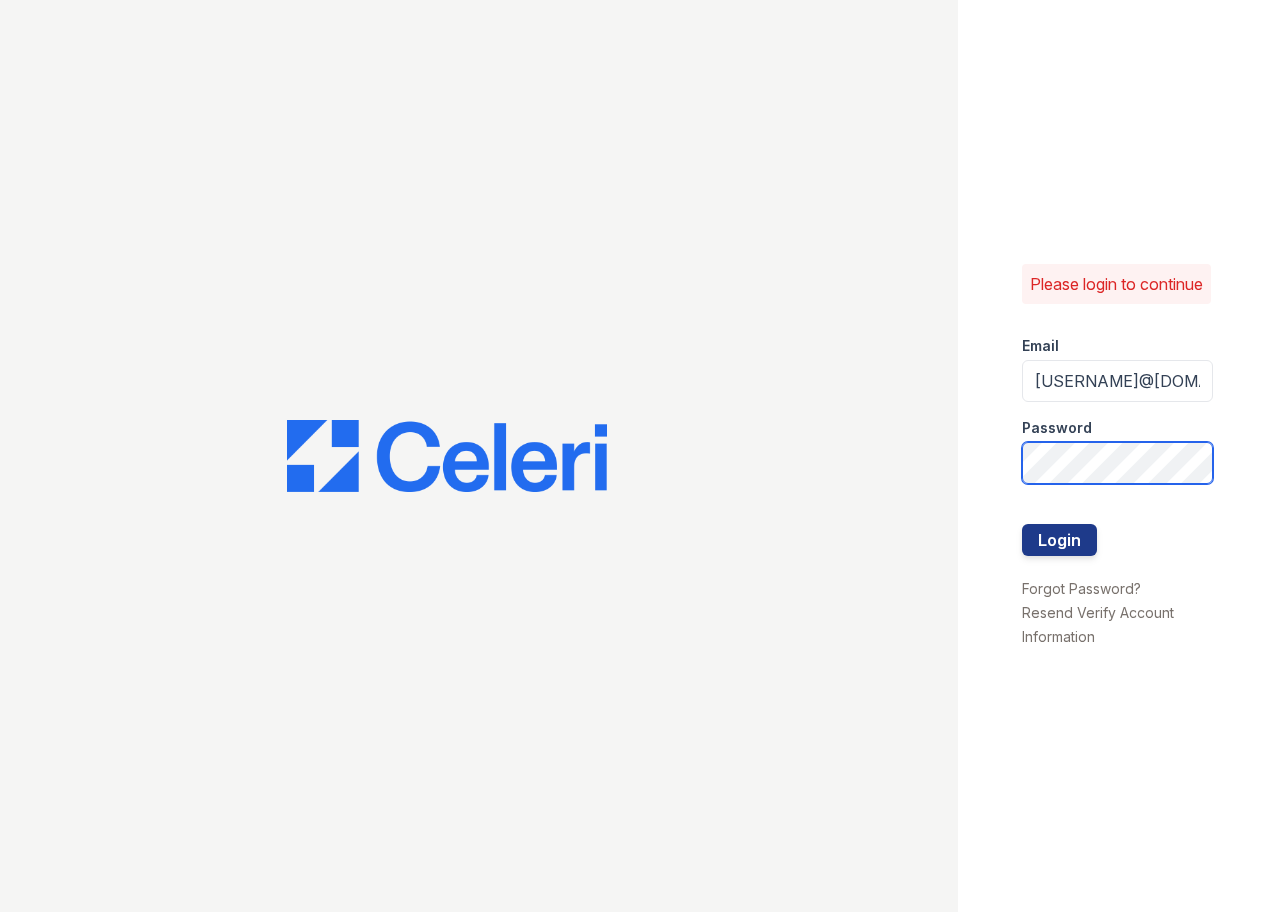 click on "Login" at bounding box center (1059, 540) 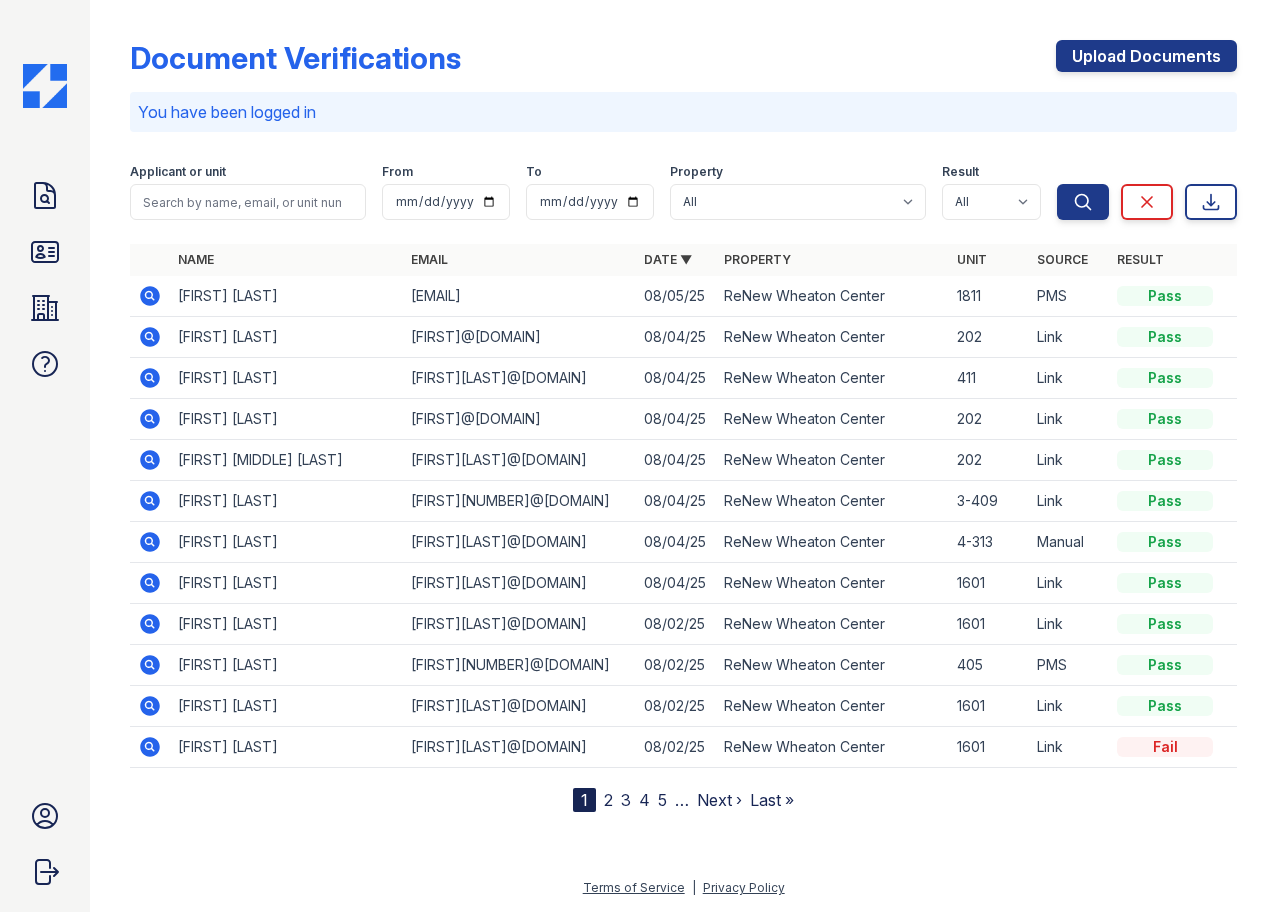 scroll, scrollTop: 0, scrollLeft: 0, axis: both 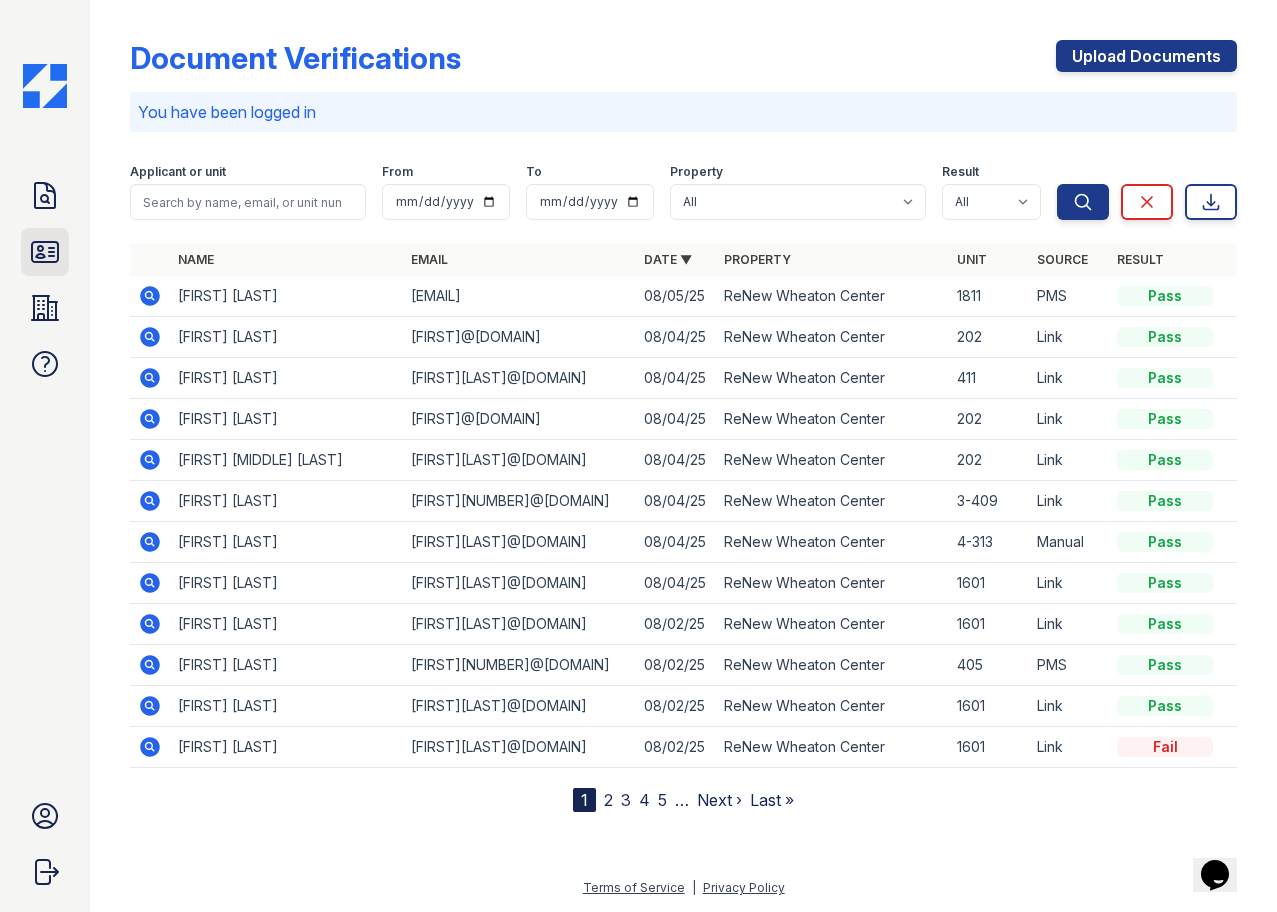 click 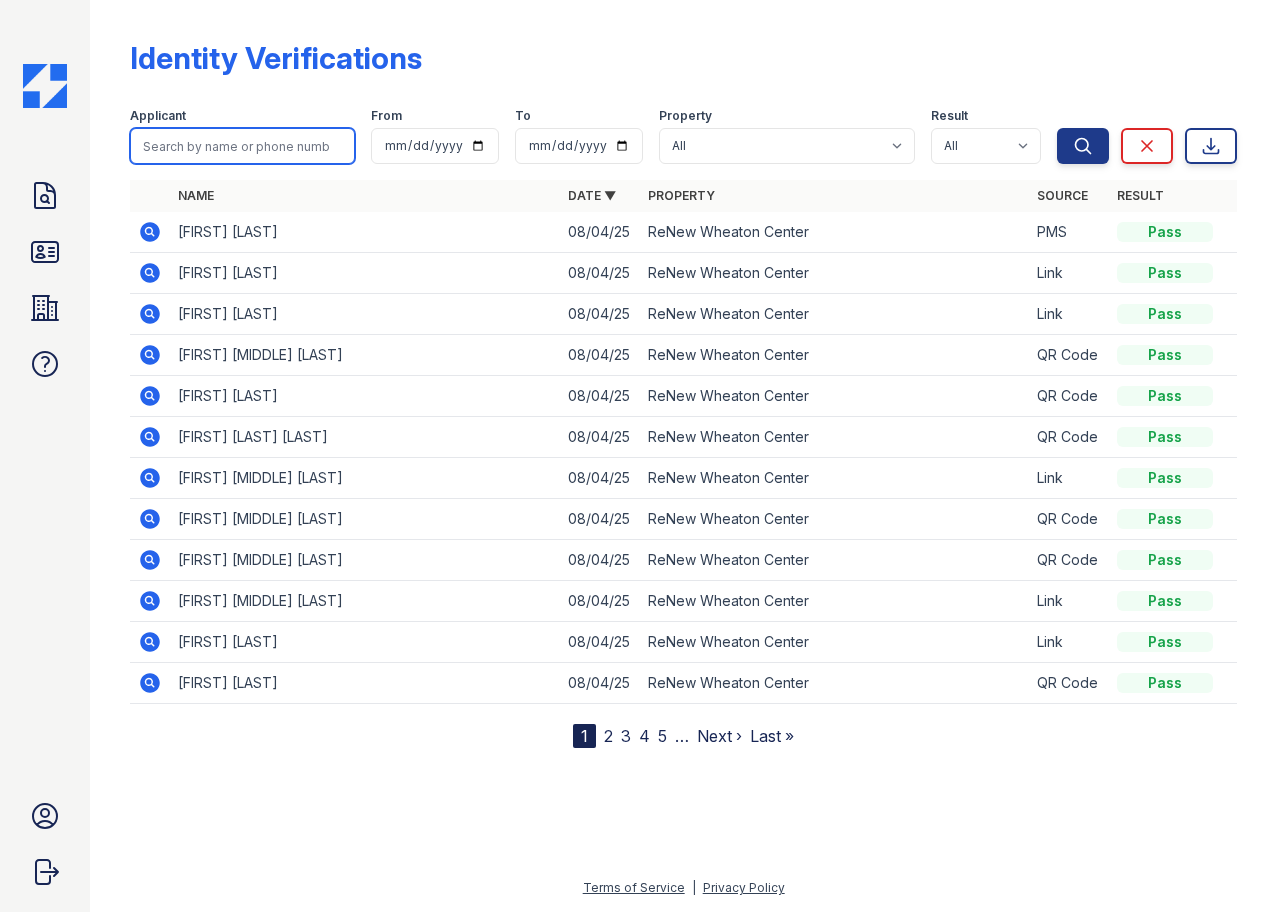 click at bounding box center [242, 146] 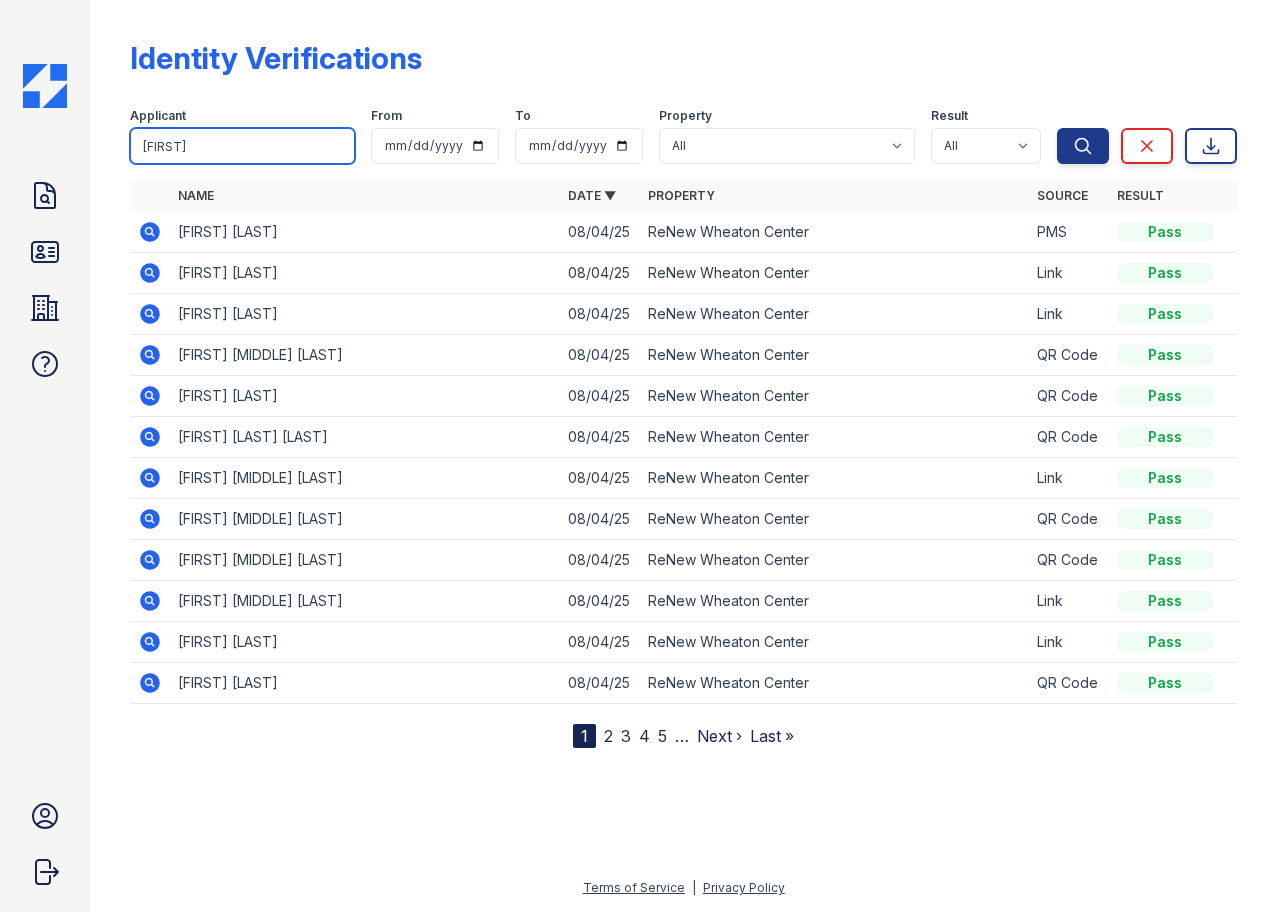 type on "giovanni" 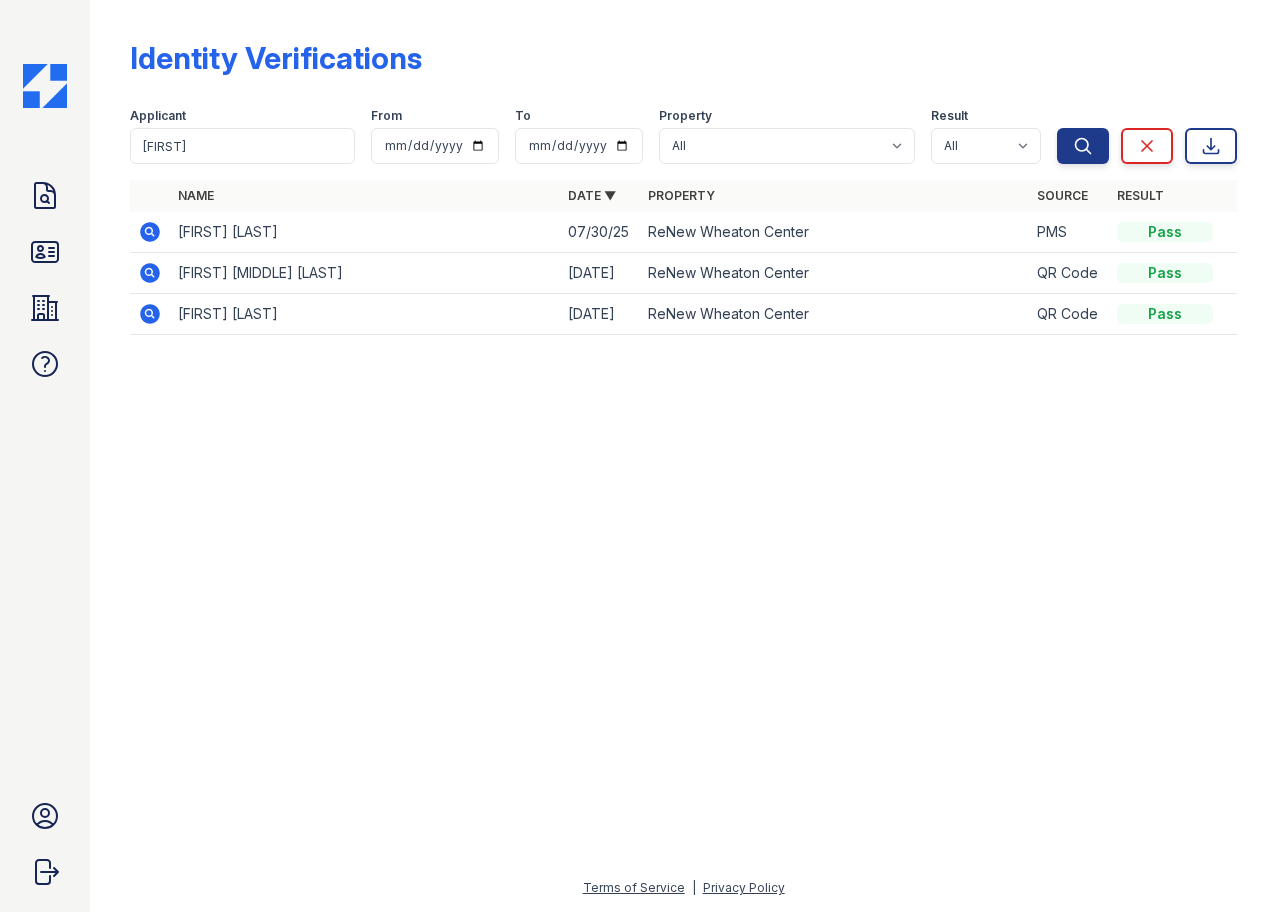 click 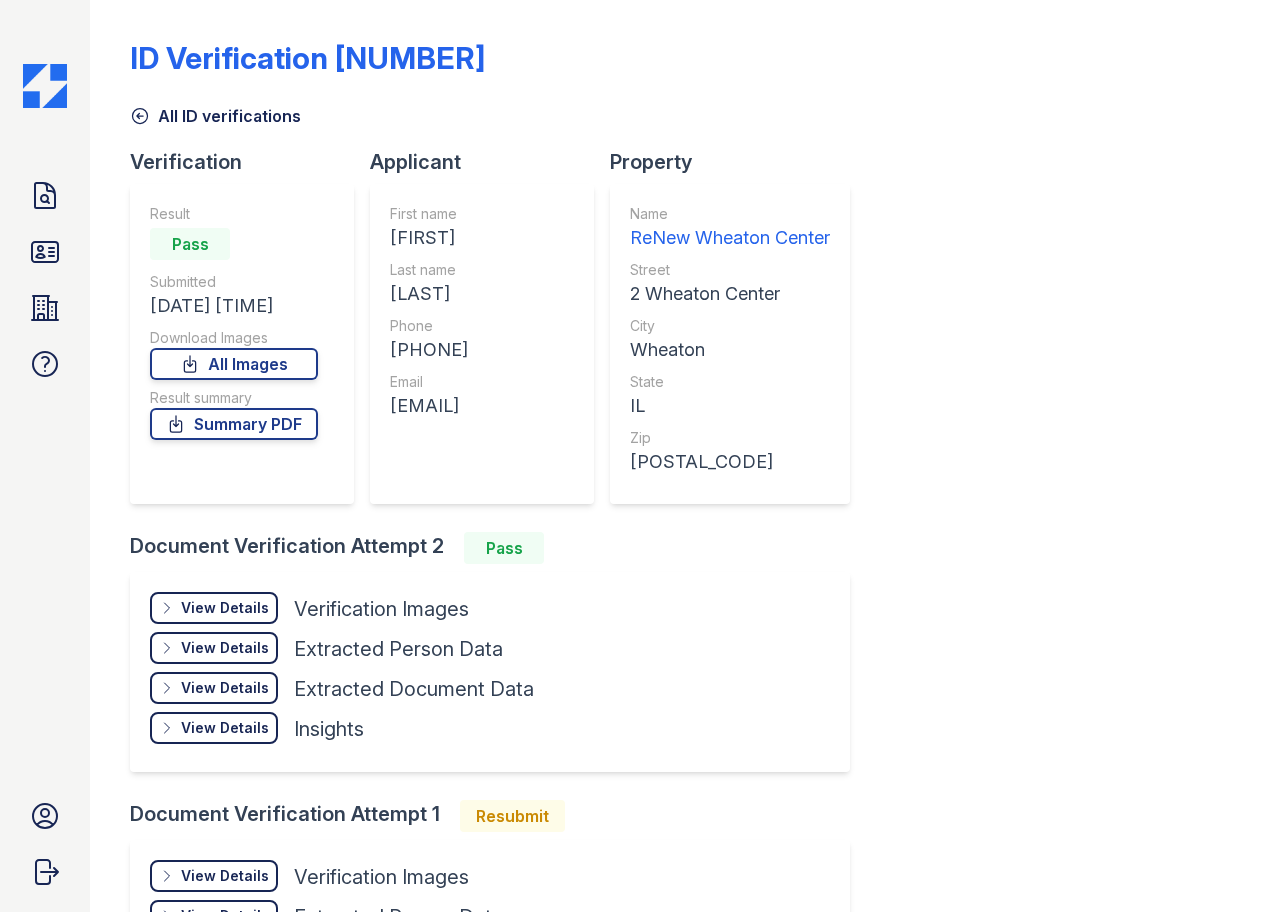 scroll, scrollTop: 0, scrollLeft: 0, axis: both 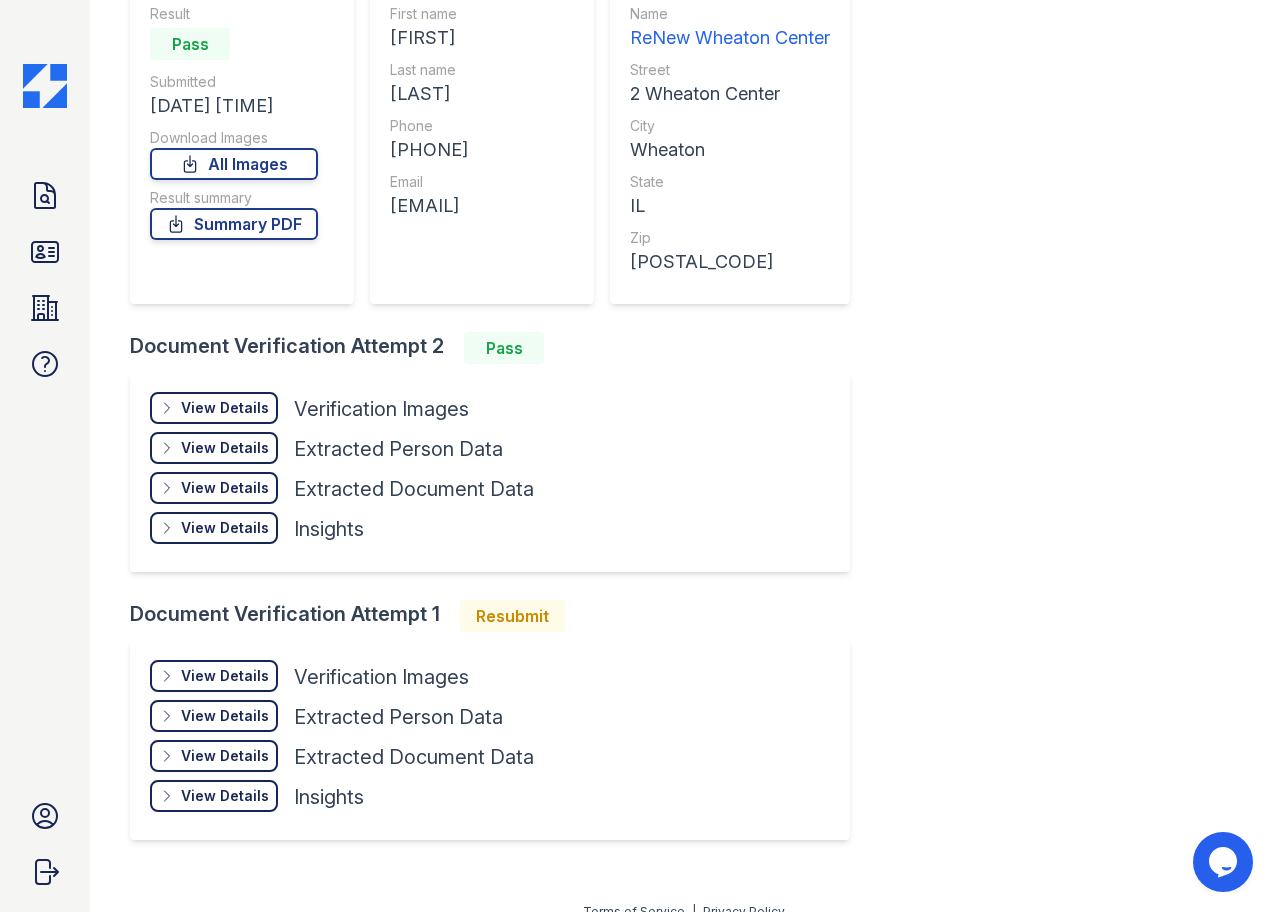 click on "View Details" at bounding box center [225, 408] 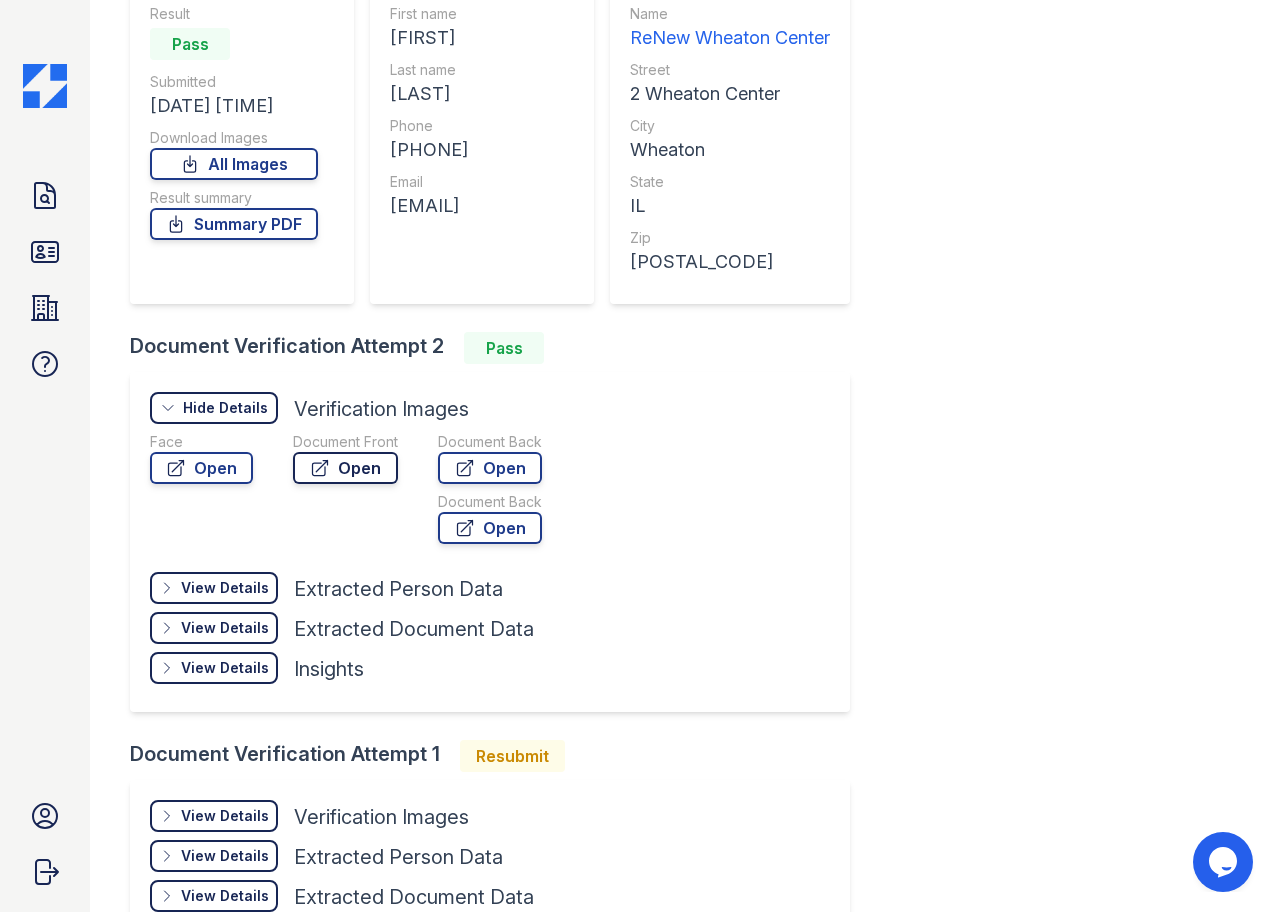click on "Open" at bounding box center (345, 468) 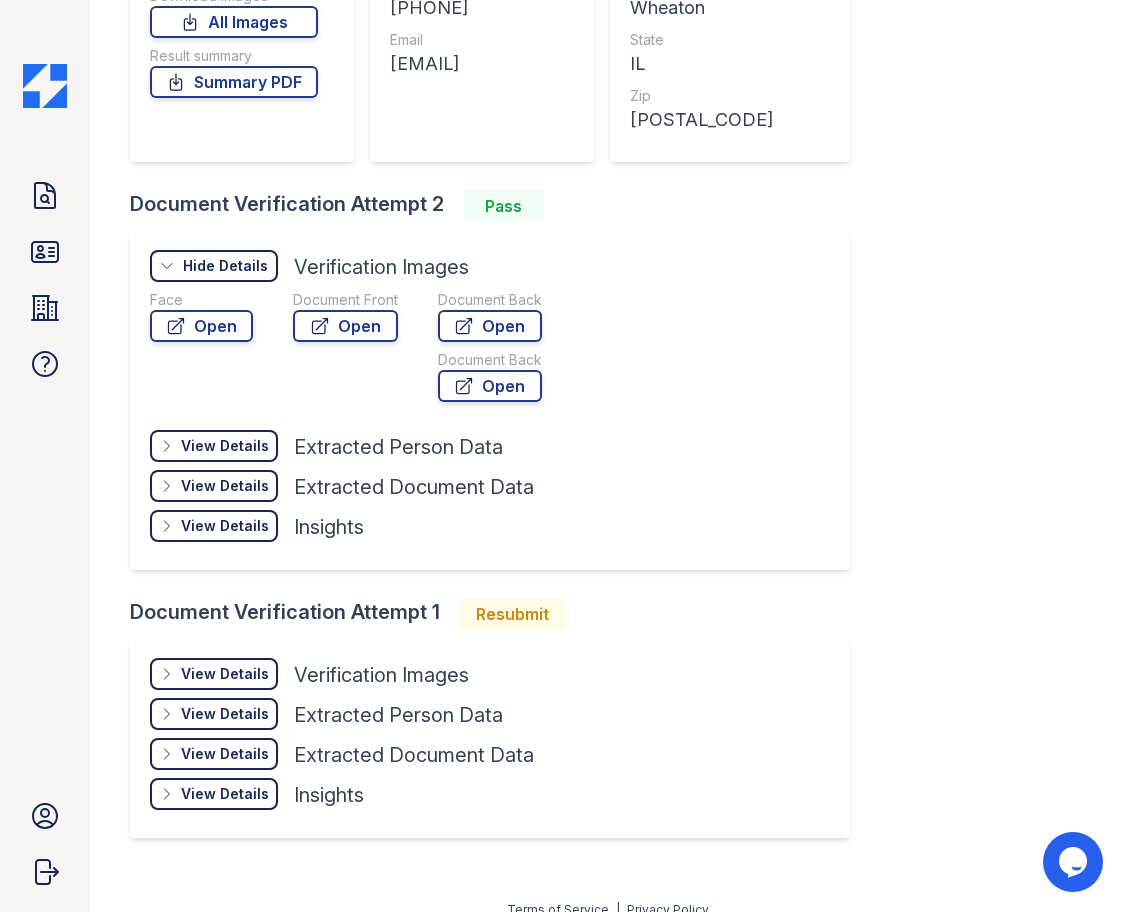 scroll, scrollTop: 364, scrollLeft: 0, axis: vertical 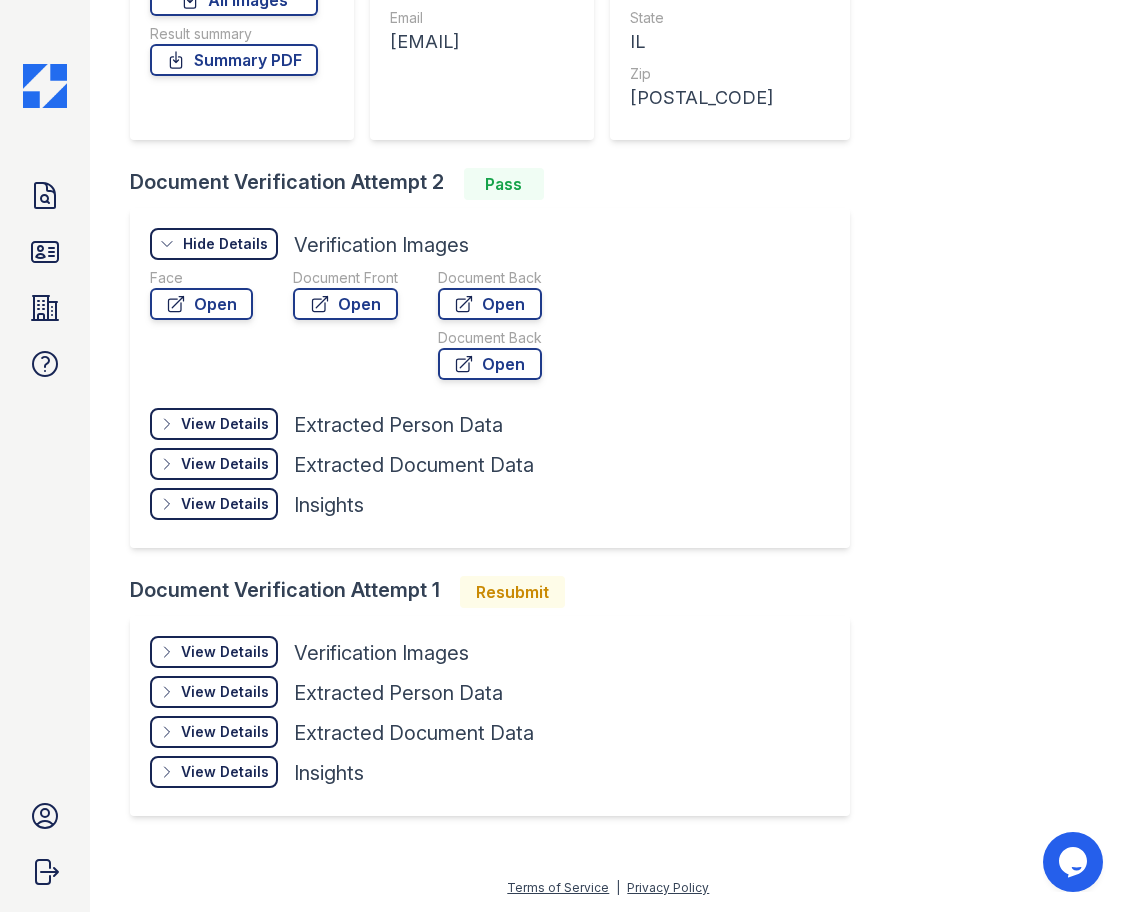 click on "View Details" at bounding box center (225, 652) 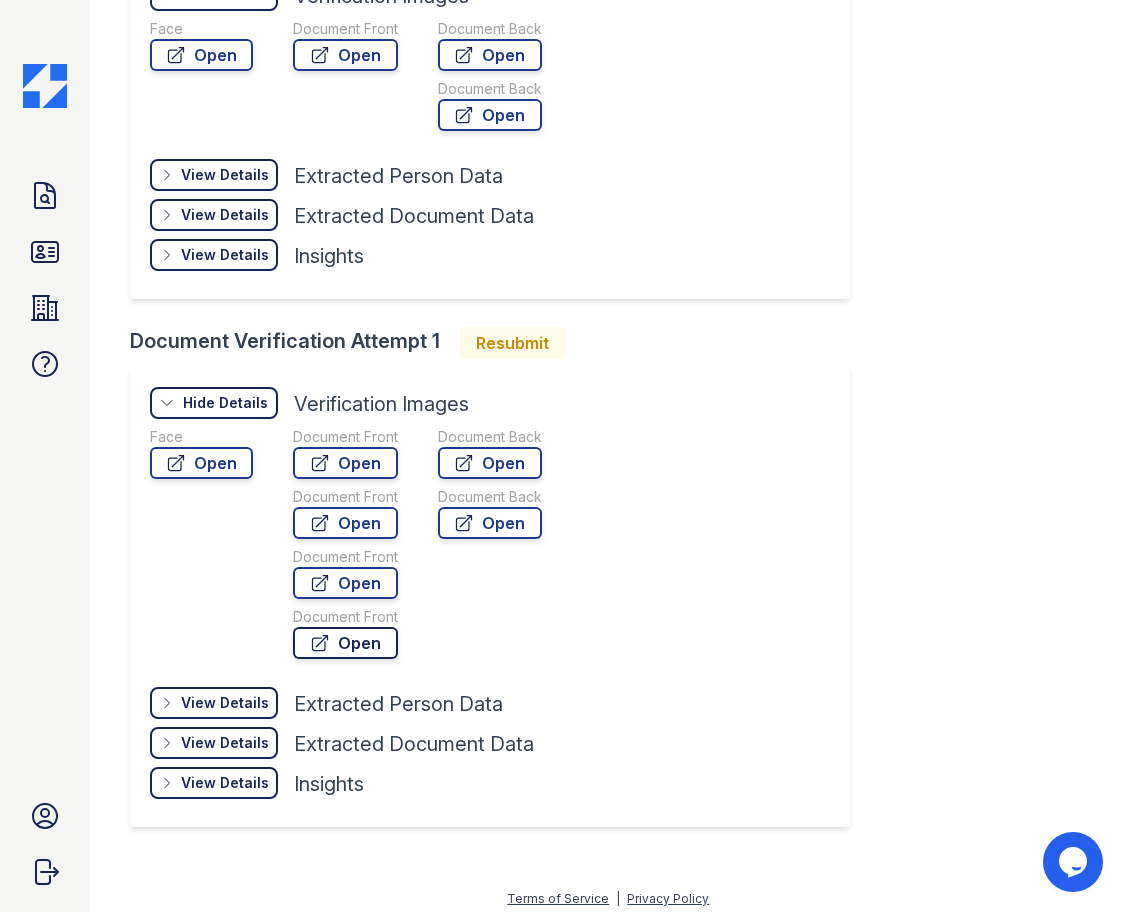 scroll, scrollTop: 624, scrollLeft: 0, axis: vertical 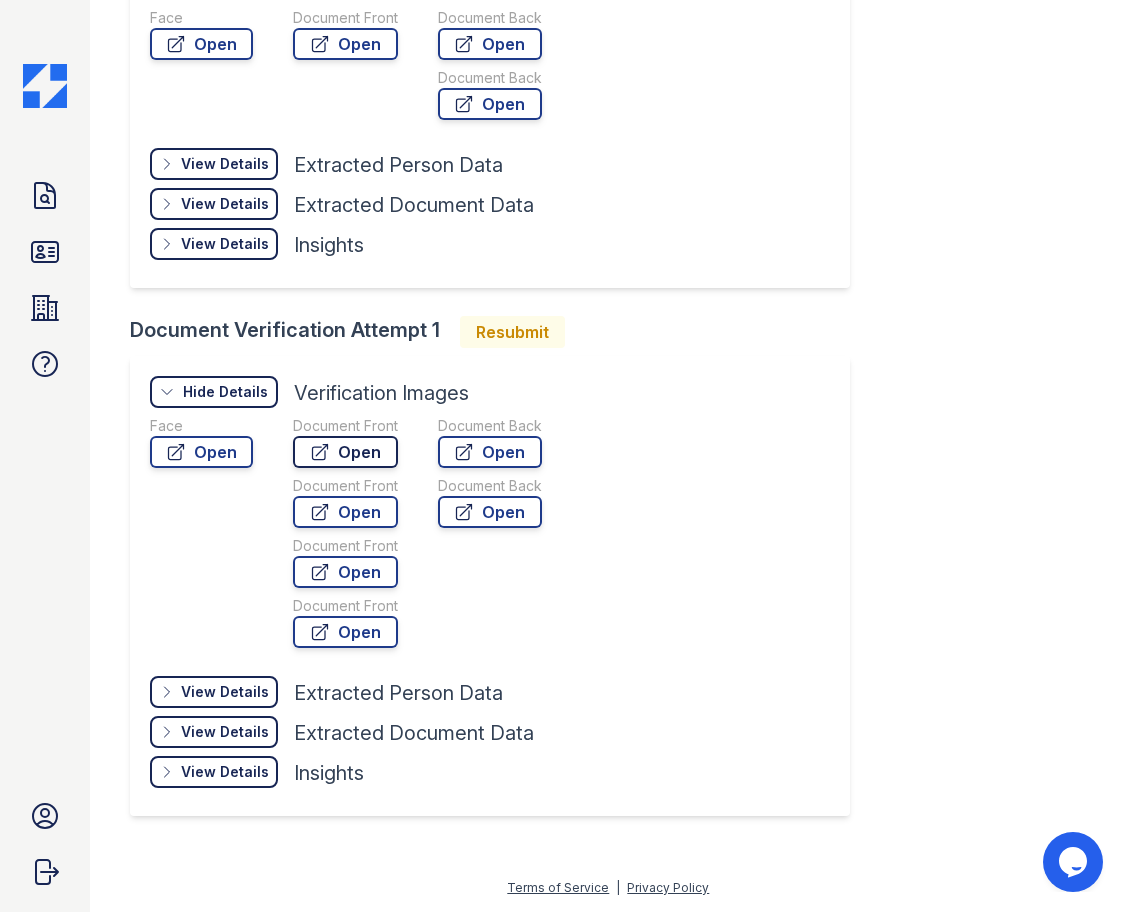 click on "Open" at bounding box center [345, 452] 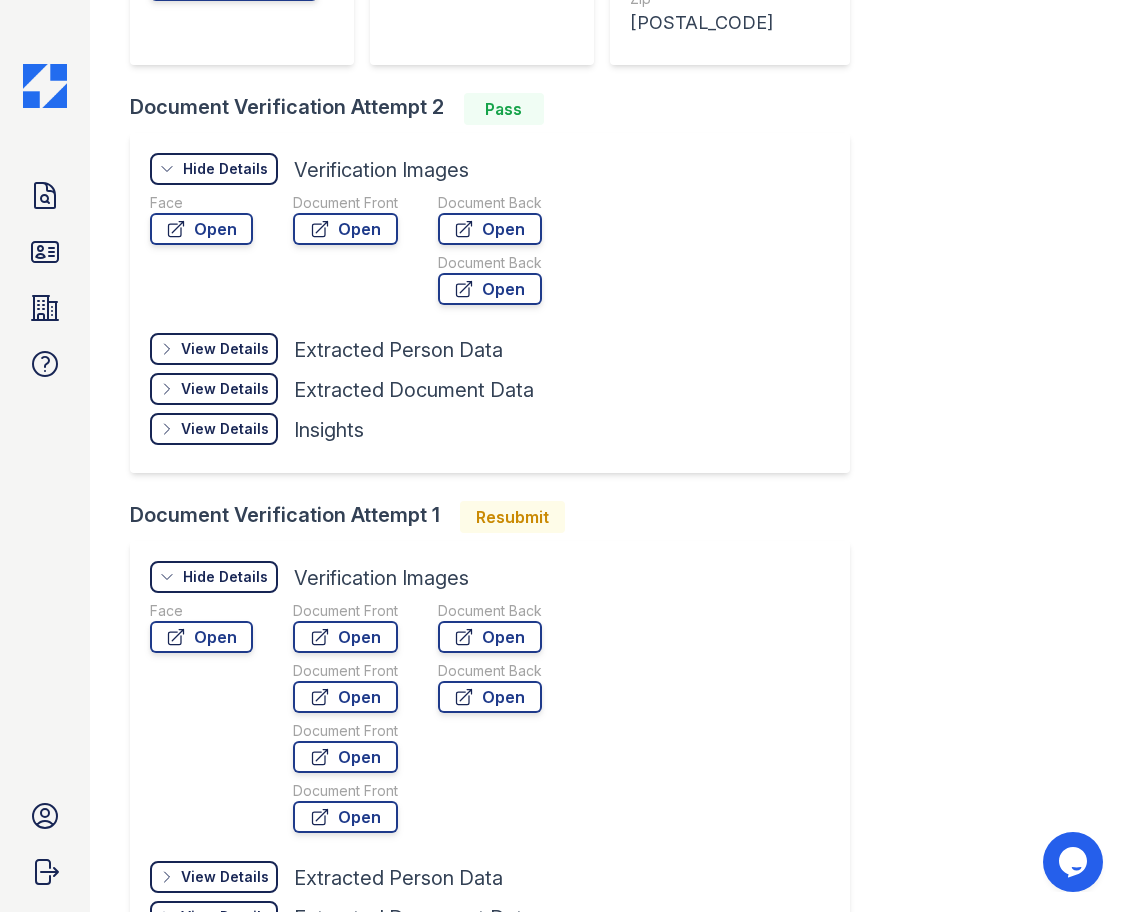 scroll, scrollTop: 324, scrollLeft: 0, axis: vertical 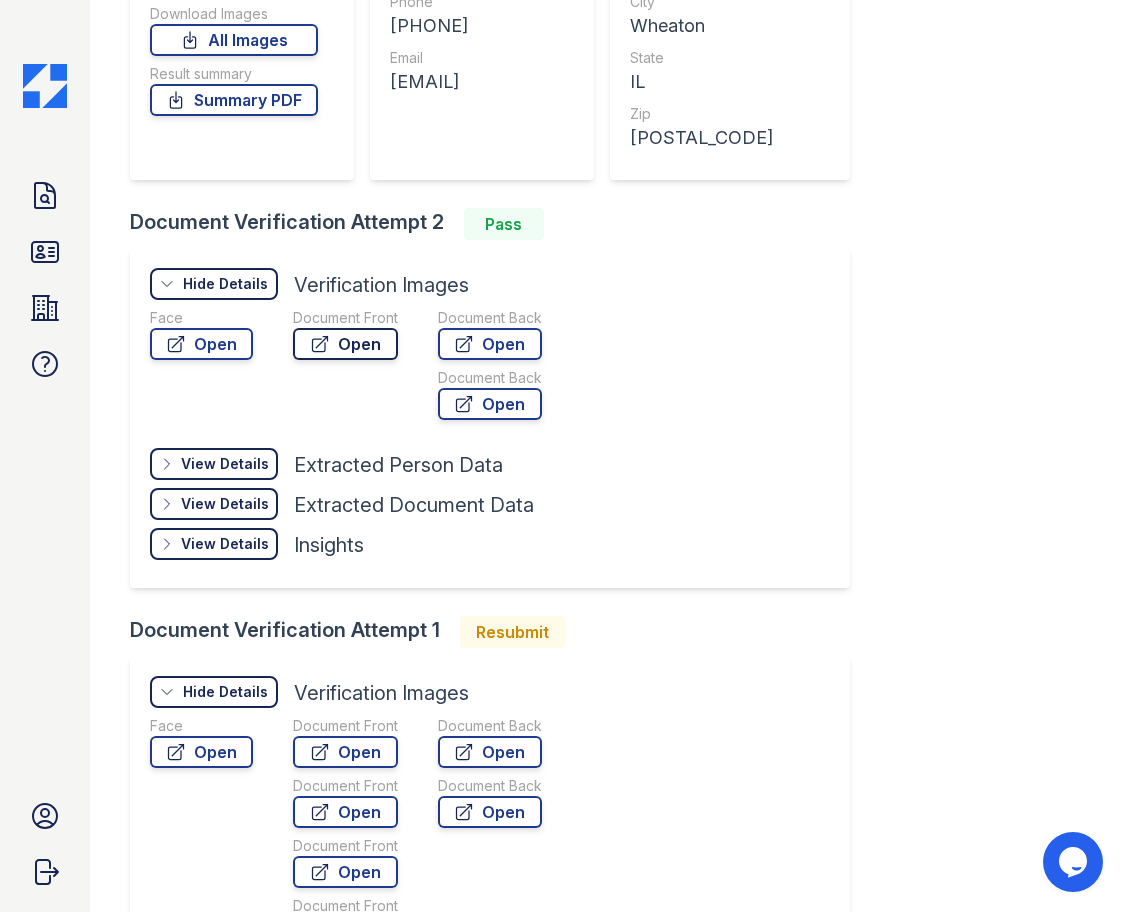 click on "Open" at bounding box center [345, 344] 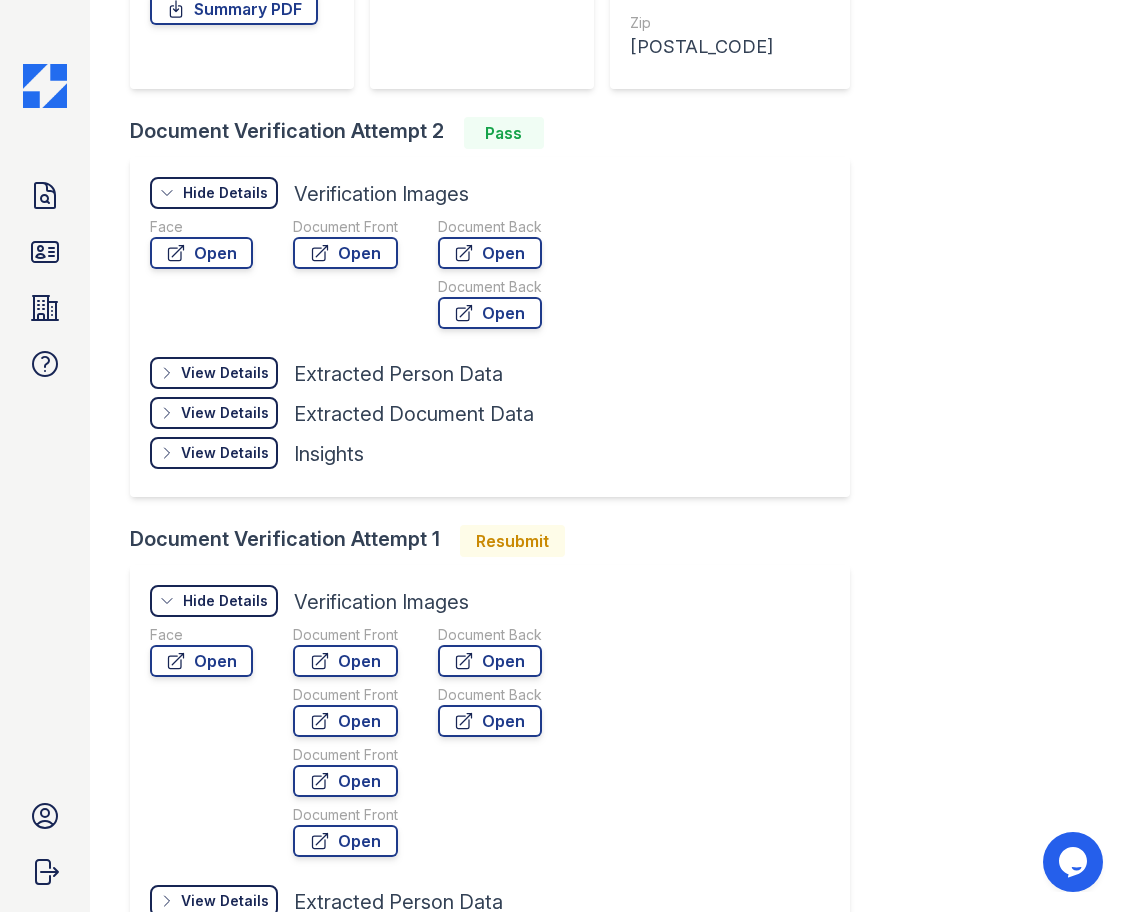 scroll, scrollTop: 624, scrollLeft: 0, axis: vertical 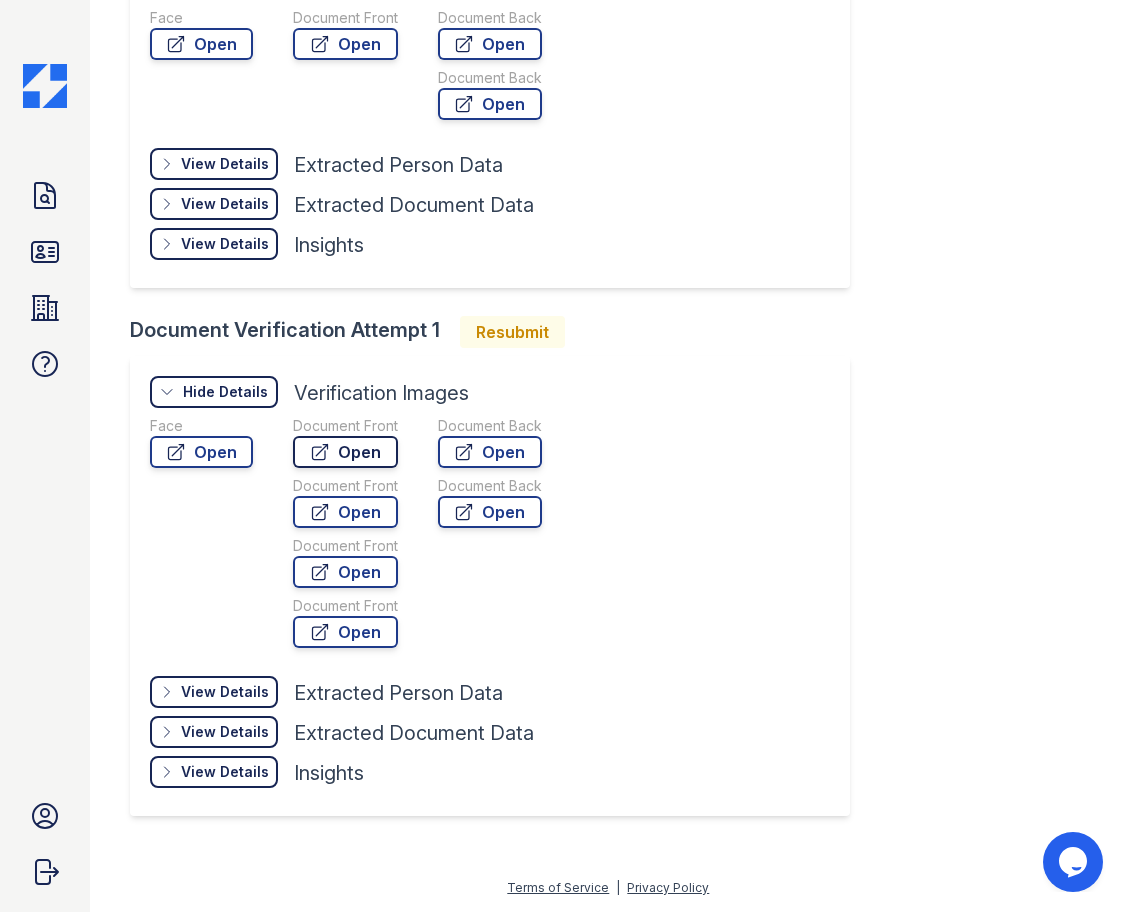 click on "Open" at bounding box center [345, 452] 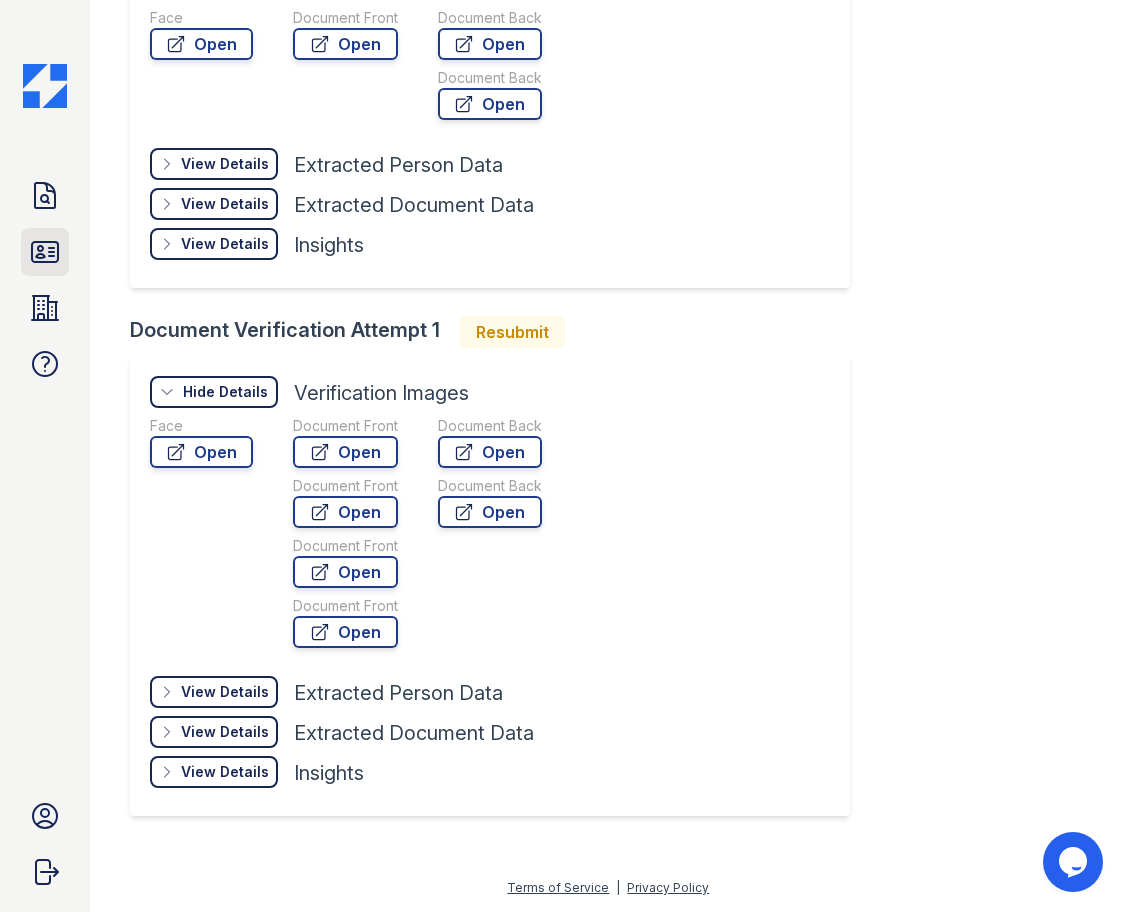 click 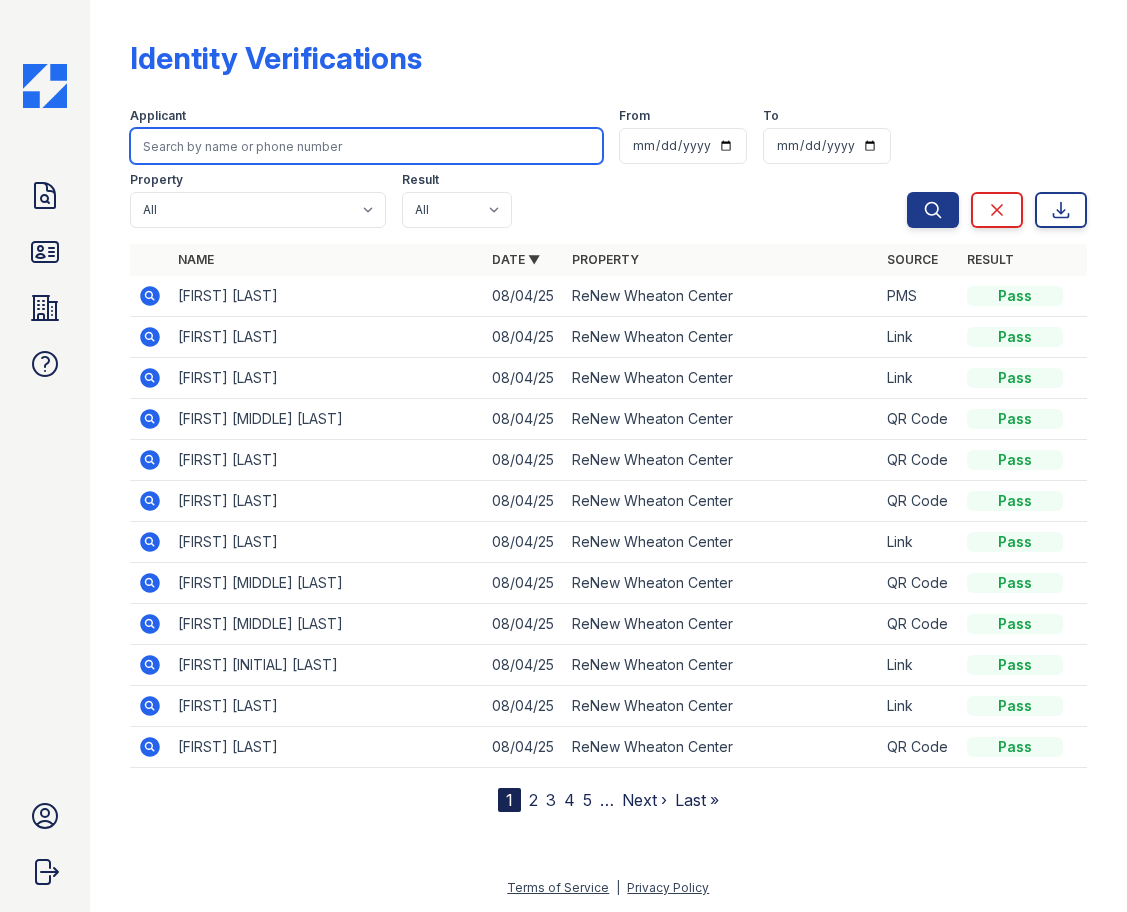 click at bounding box center (367, 146) 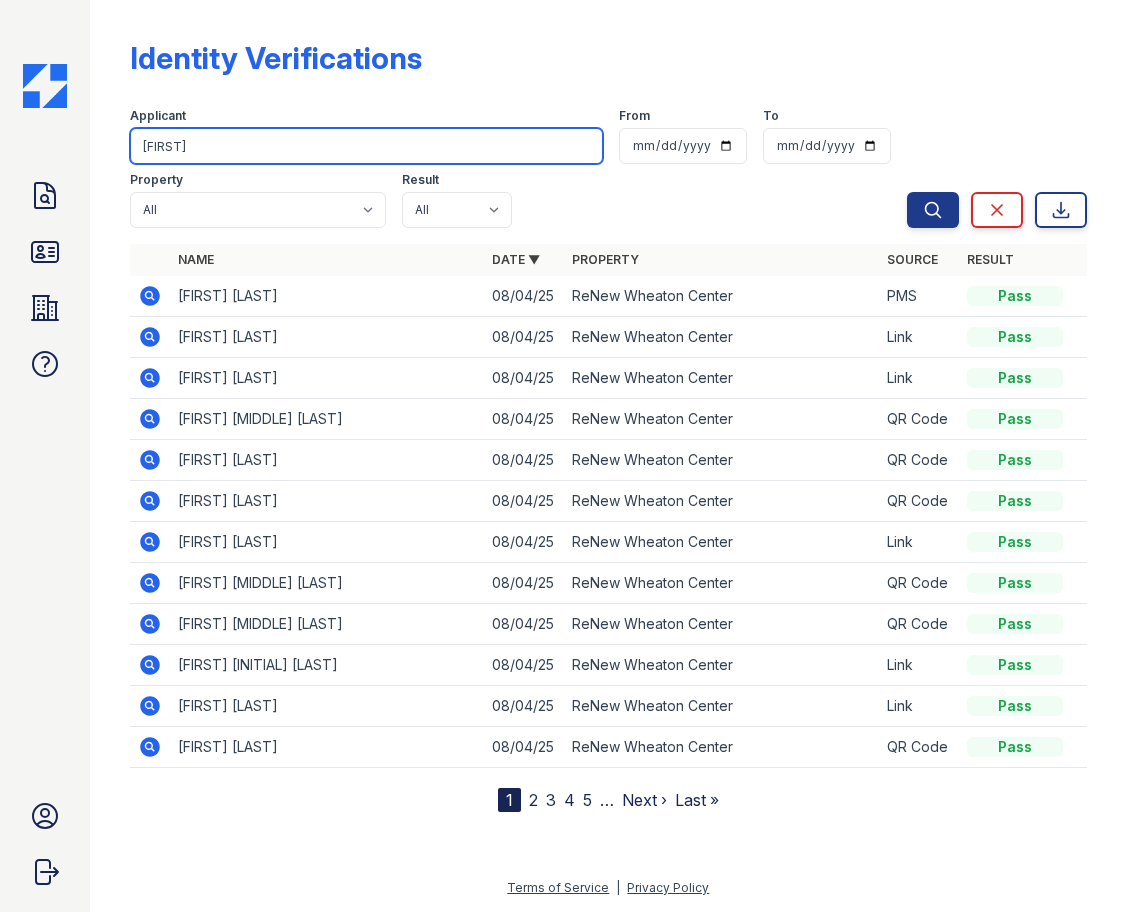 type on "dominic" 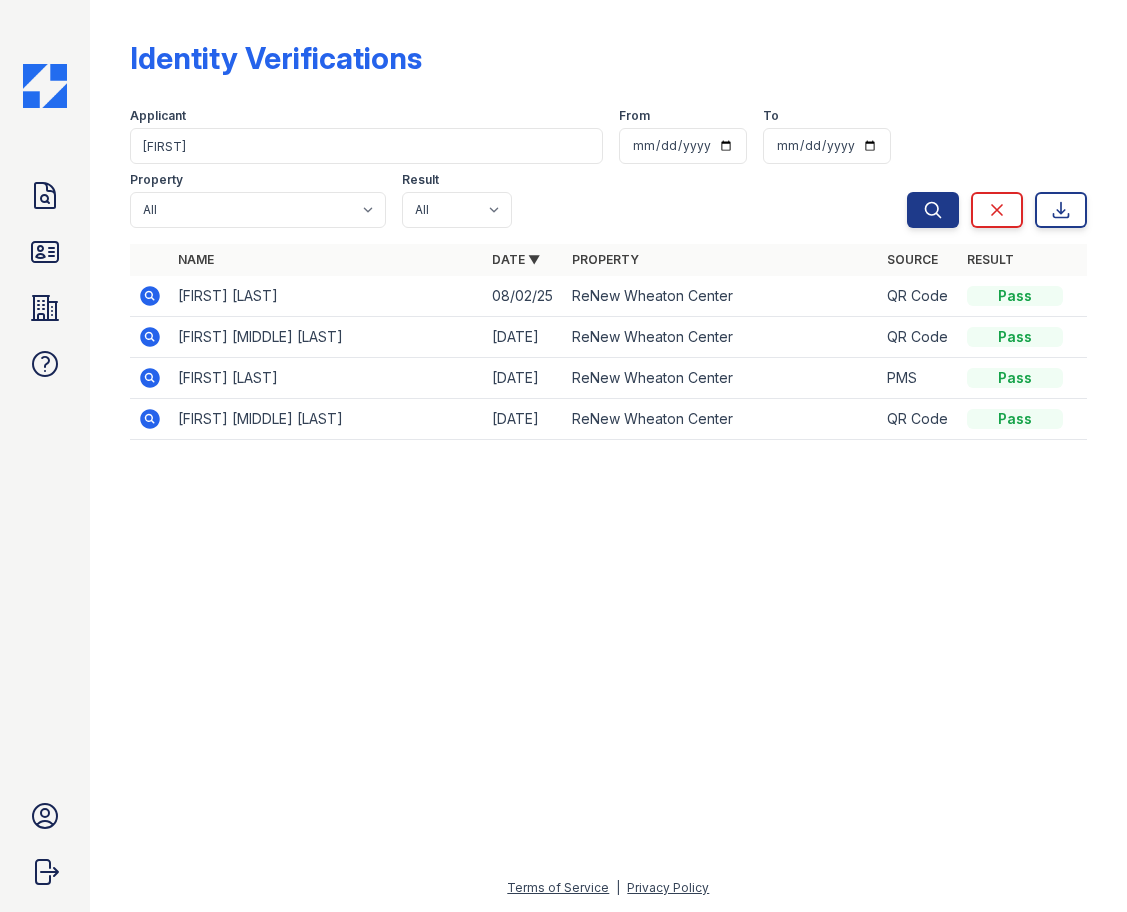 click 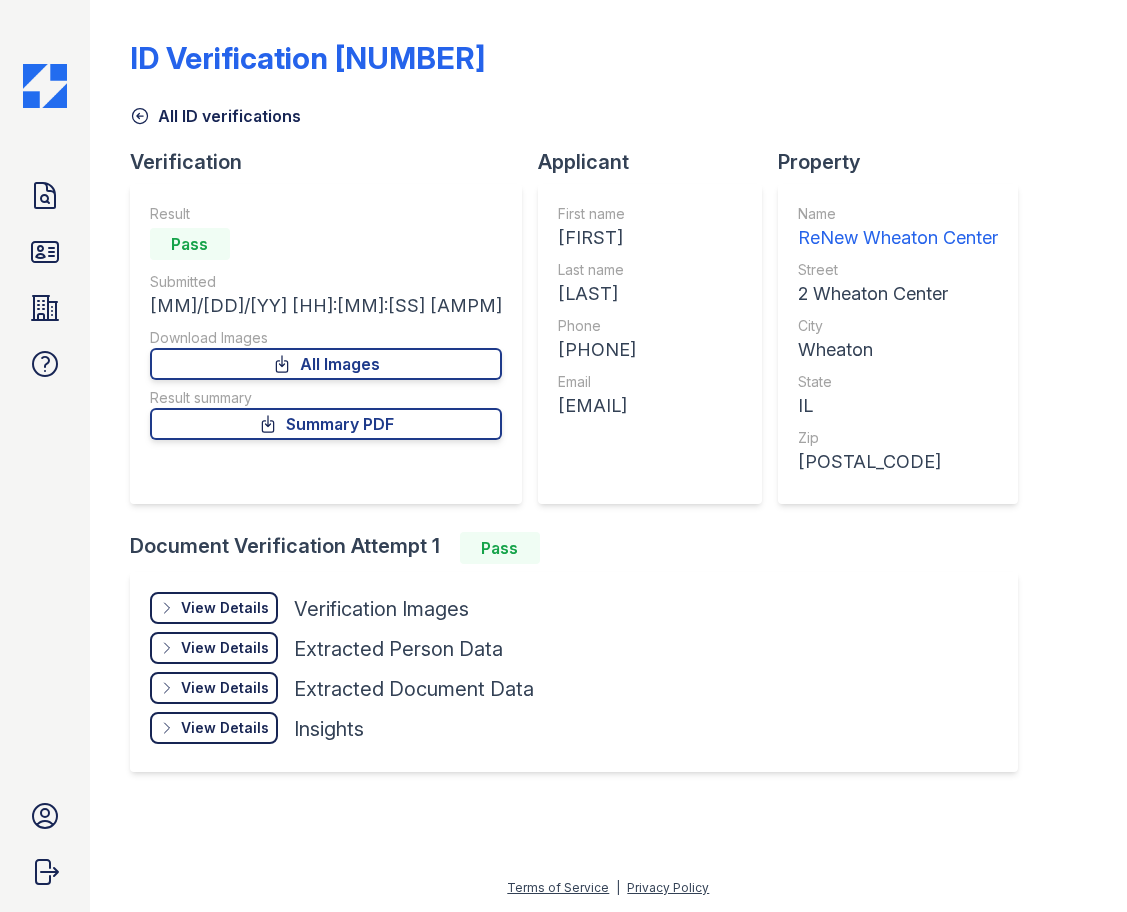 scroll, scrollTop: 0, scrollLeft: 0, axis: both 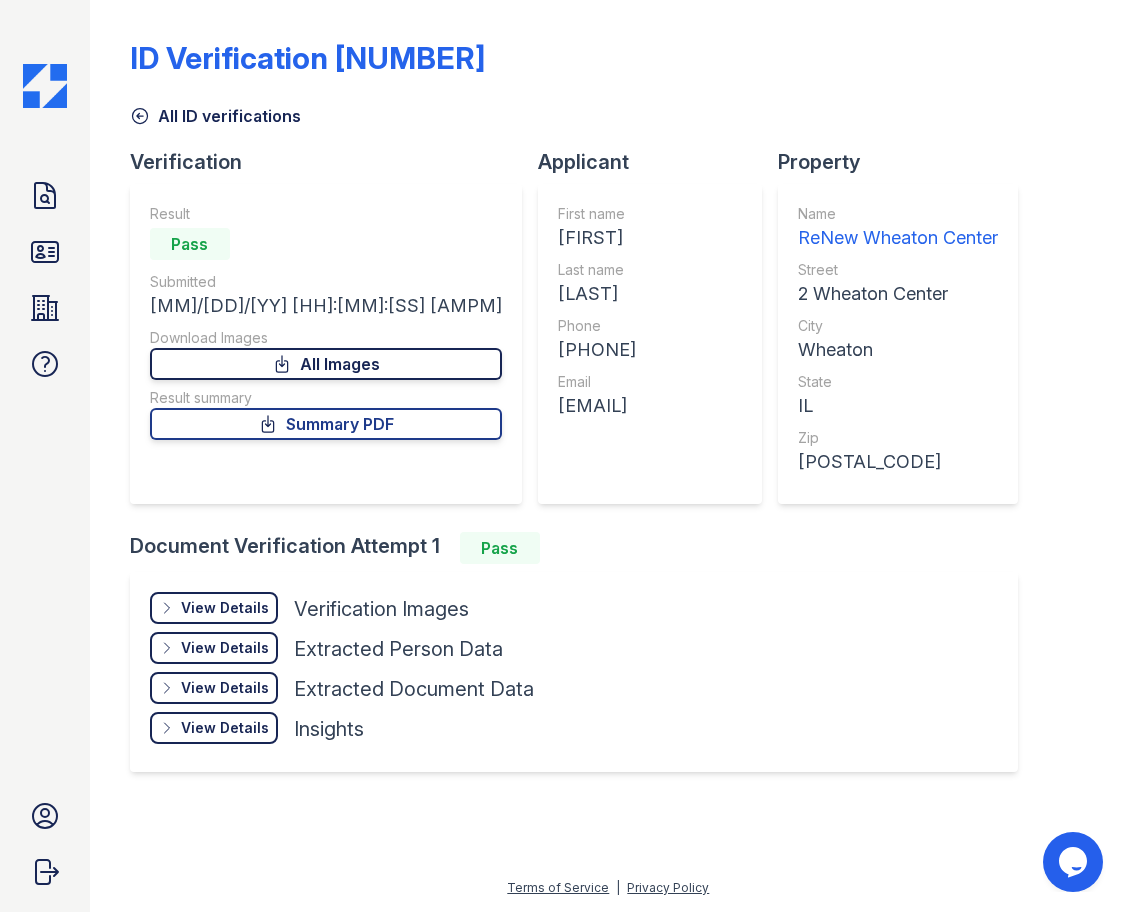 click on "All Images" at bounding box center [326, 364] 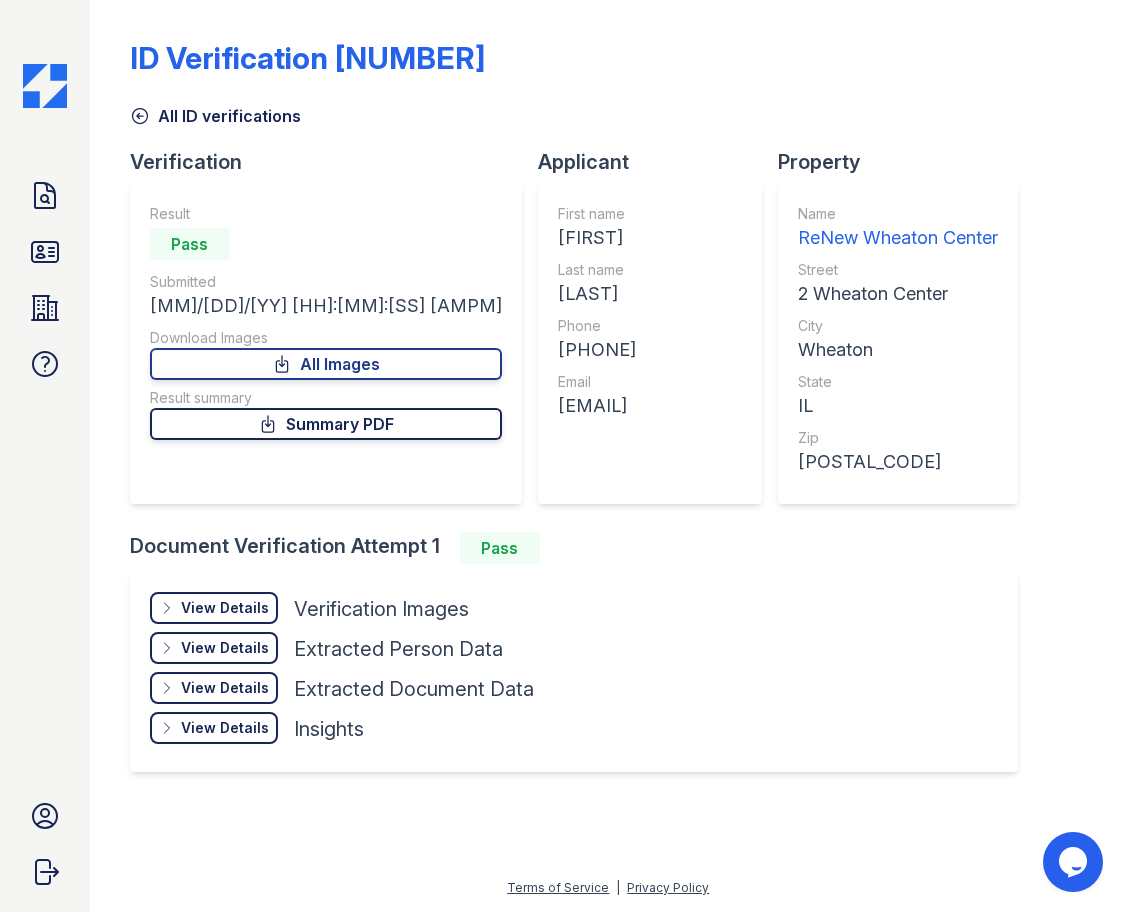 click on "Summary PDF" at bounding box center (326, 424) 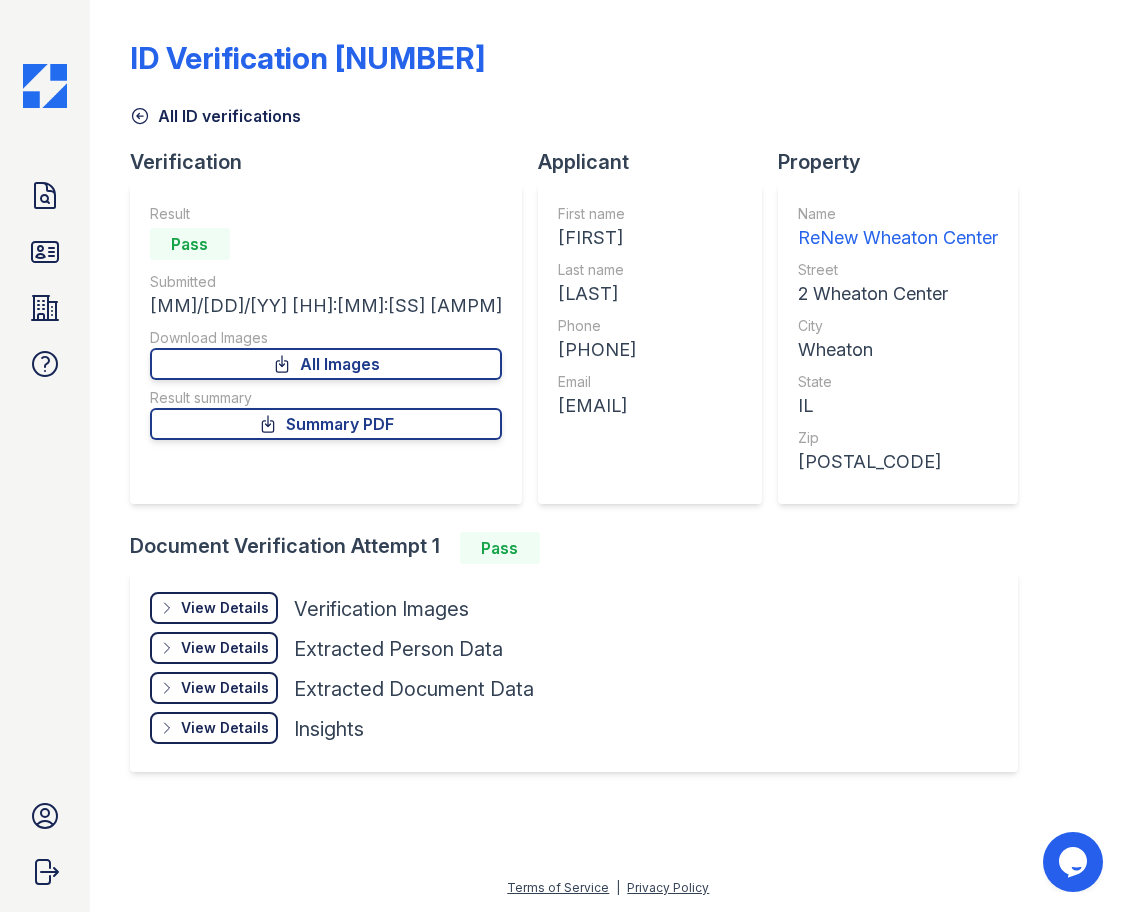 click 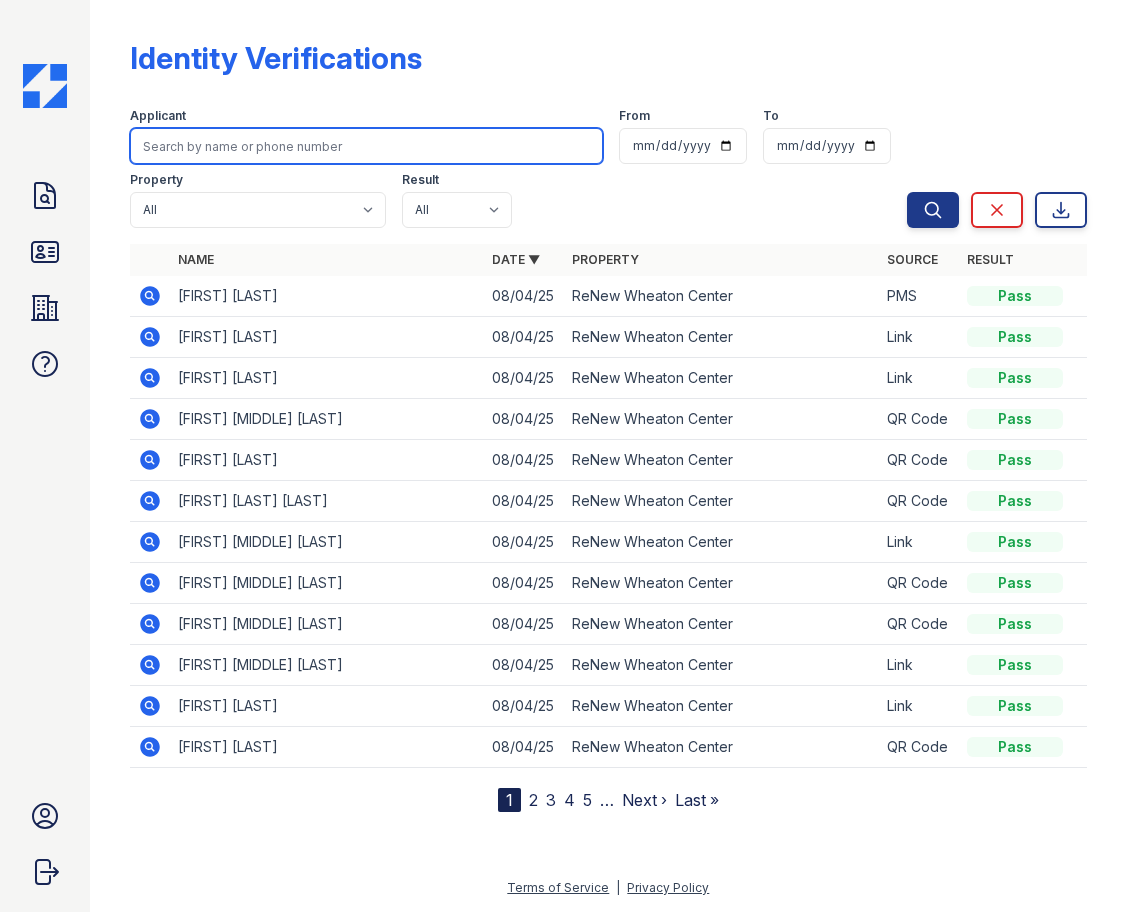 click at bounding box center [367, 146] 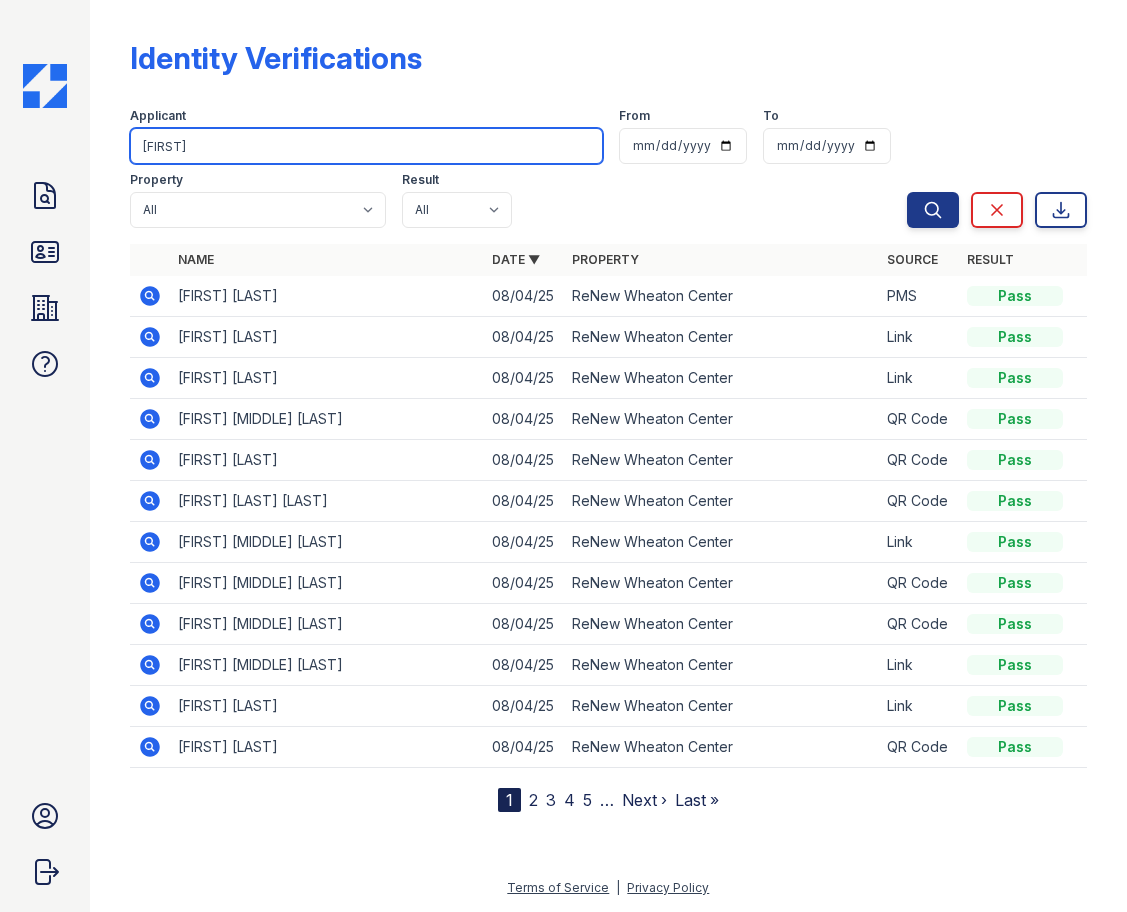 type on "stanley" 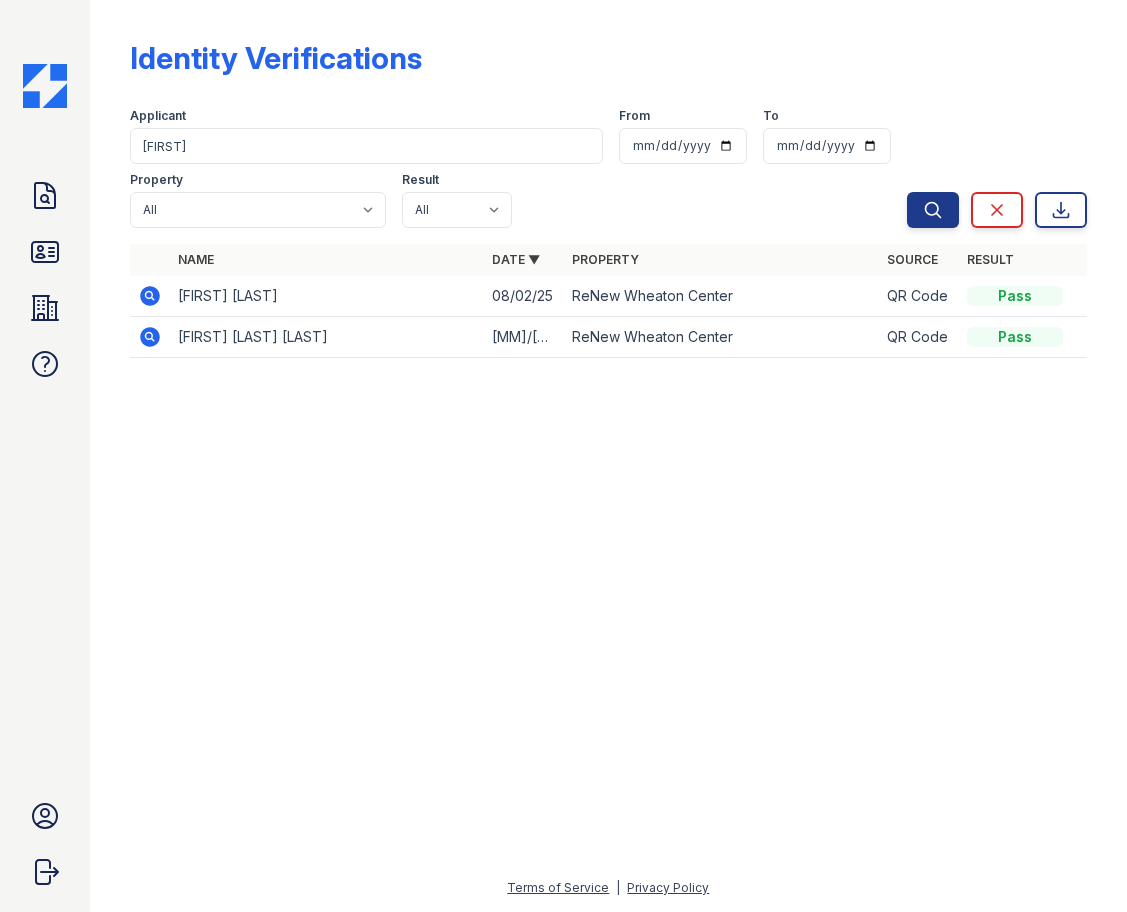 click 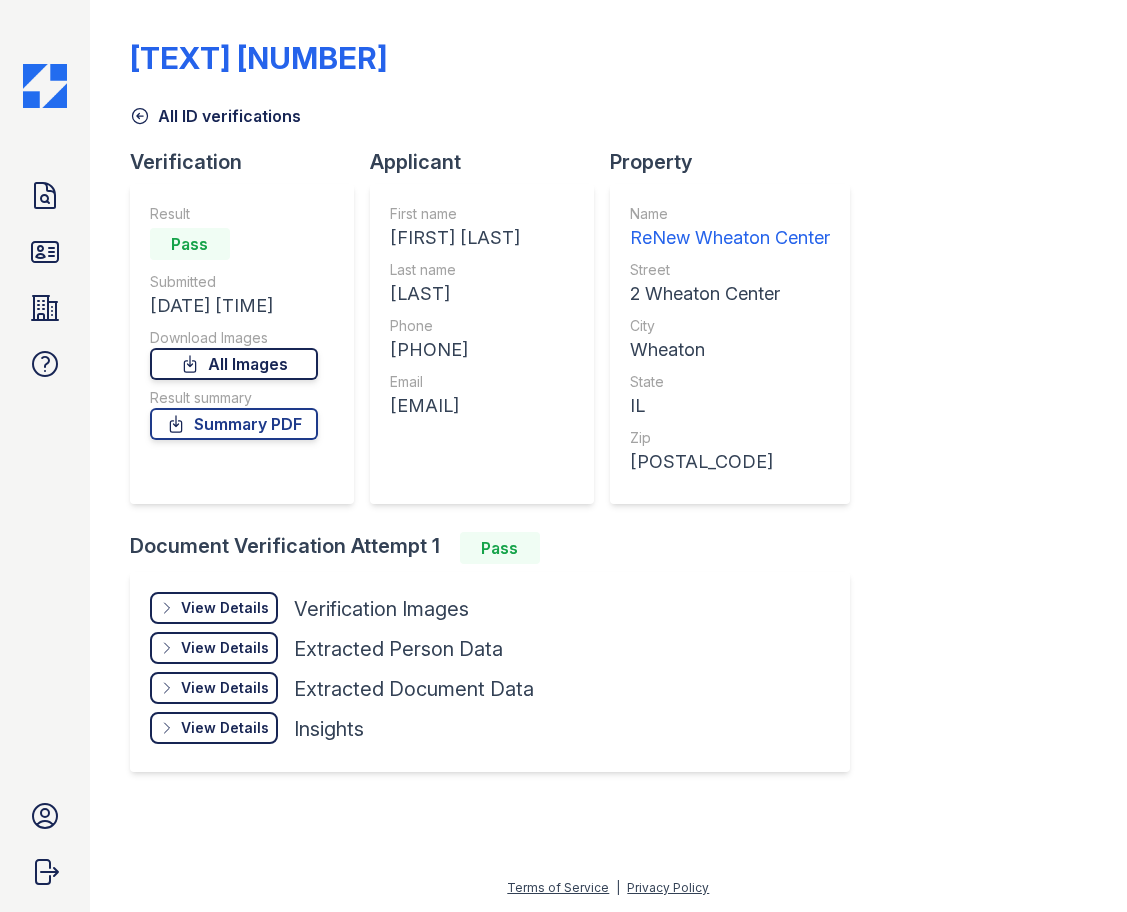 scroll, scrollTop: 0, scrollLeft: 0, axis: both 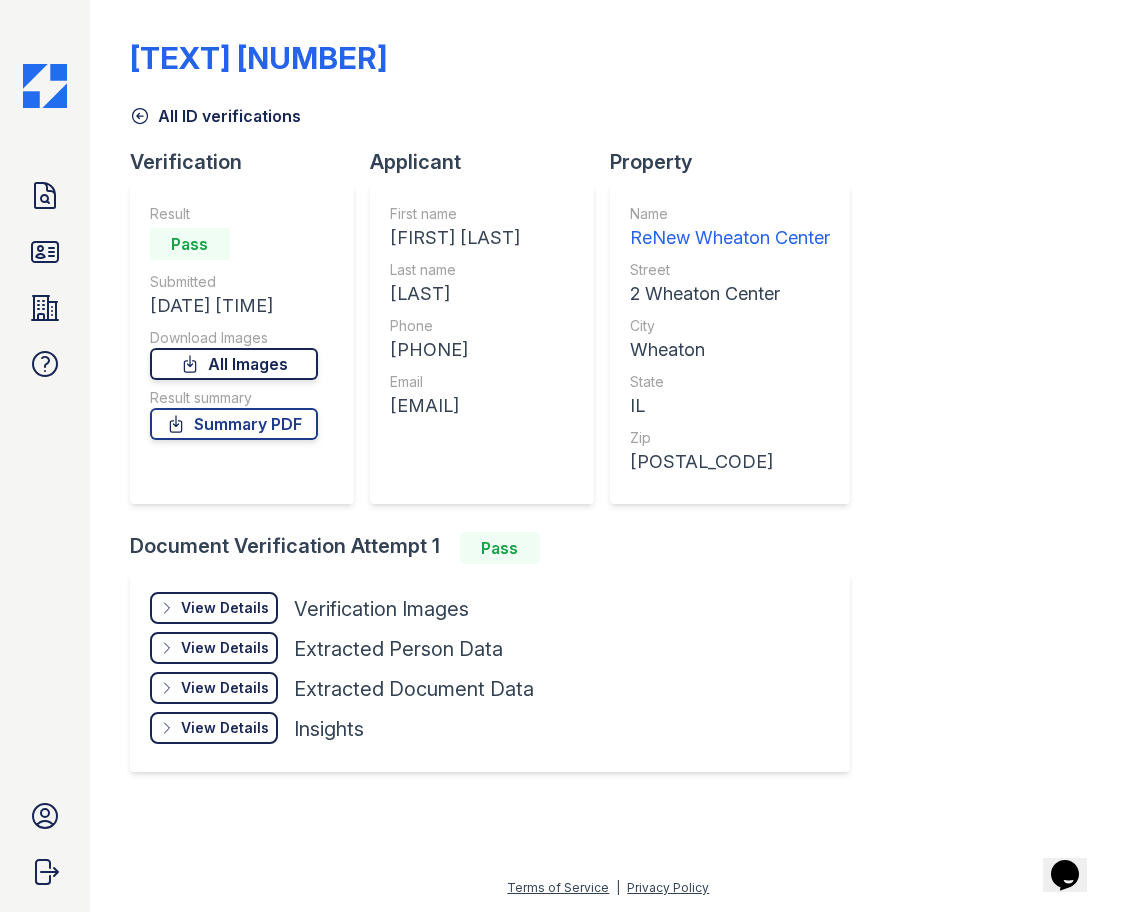 click on "All Images" at bounding box center [234, 364] 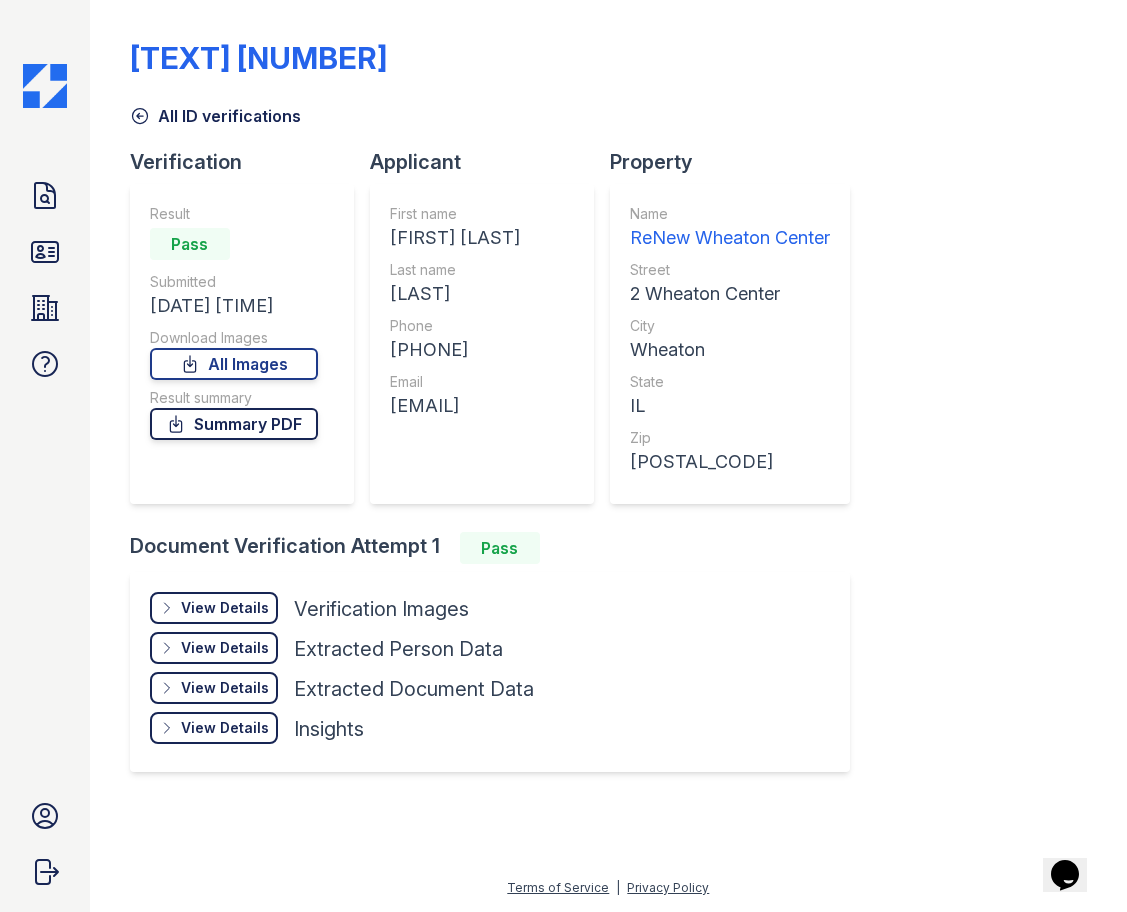 click on "Summary PDF" at bounding box center [234, 424] 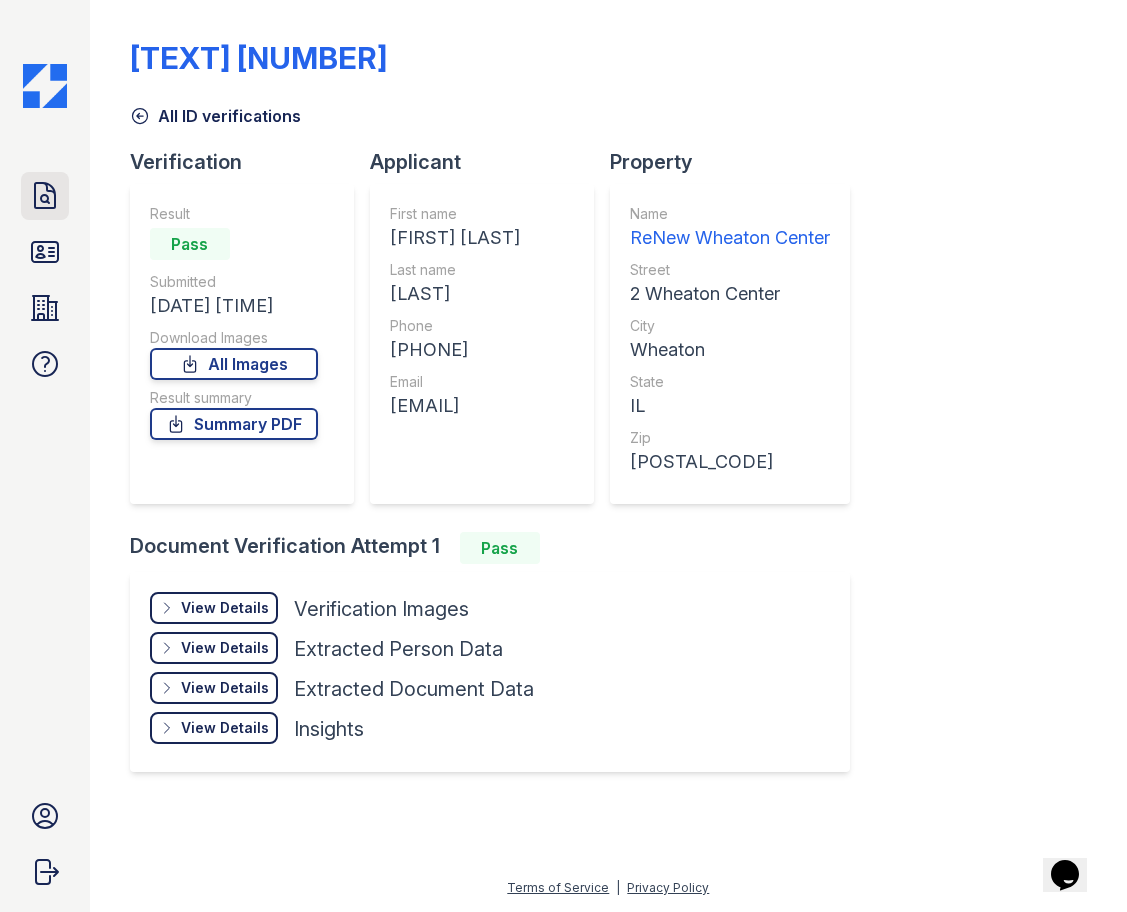 click 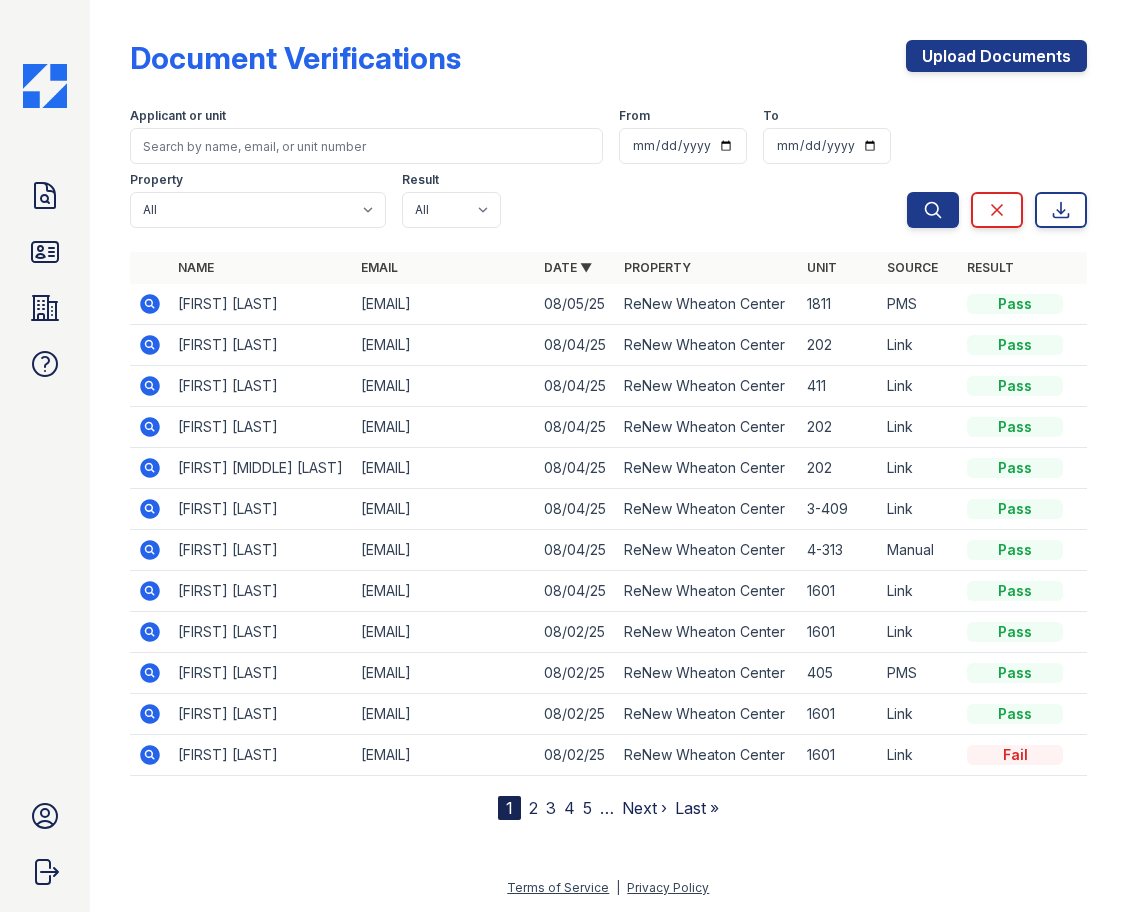 click on "2" at bounding box center [533, 808] 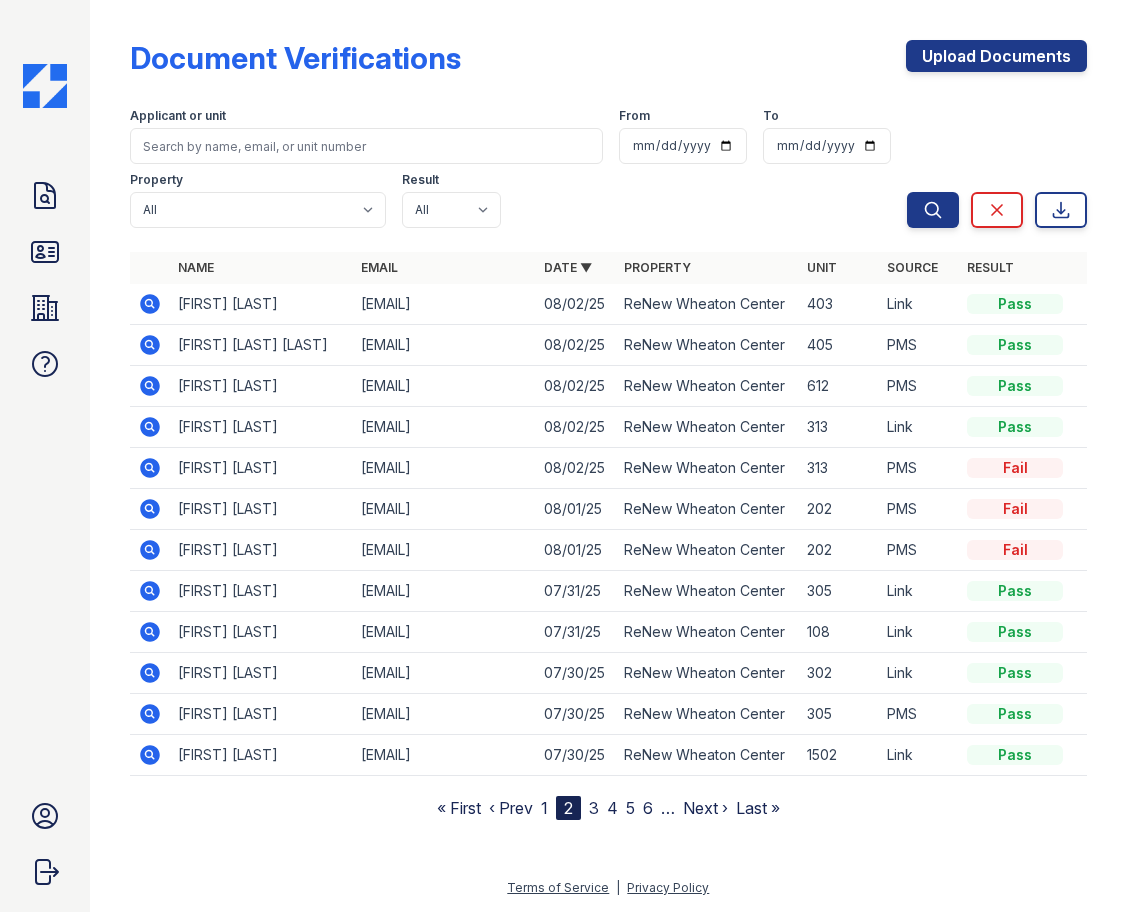 click on "3" at bounding box center [594, 808] 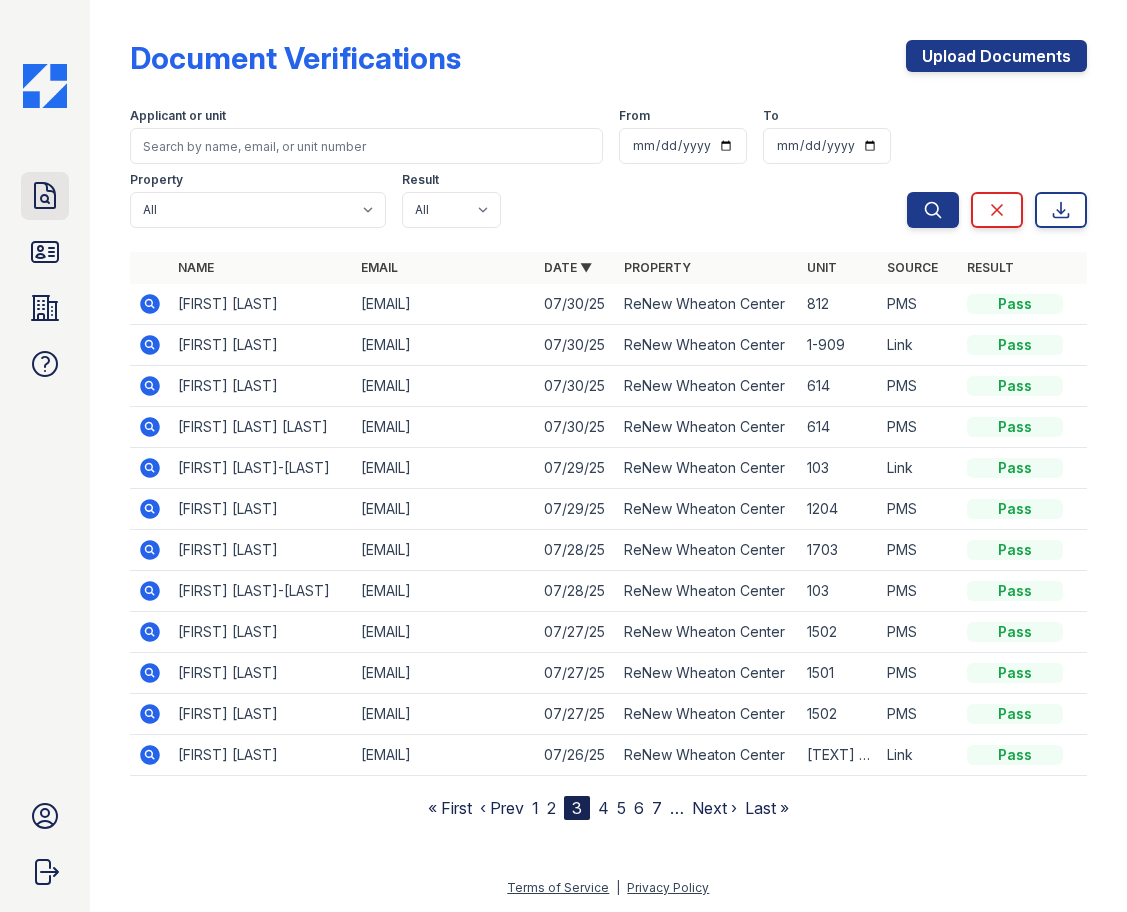 click 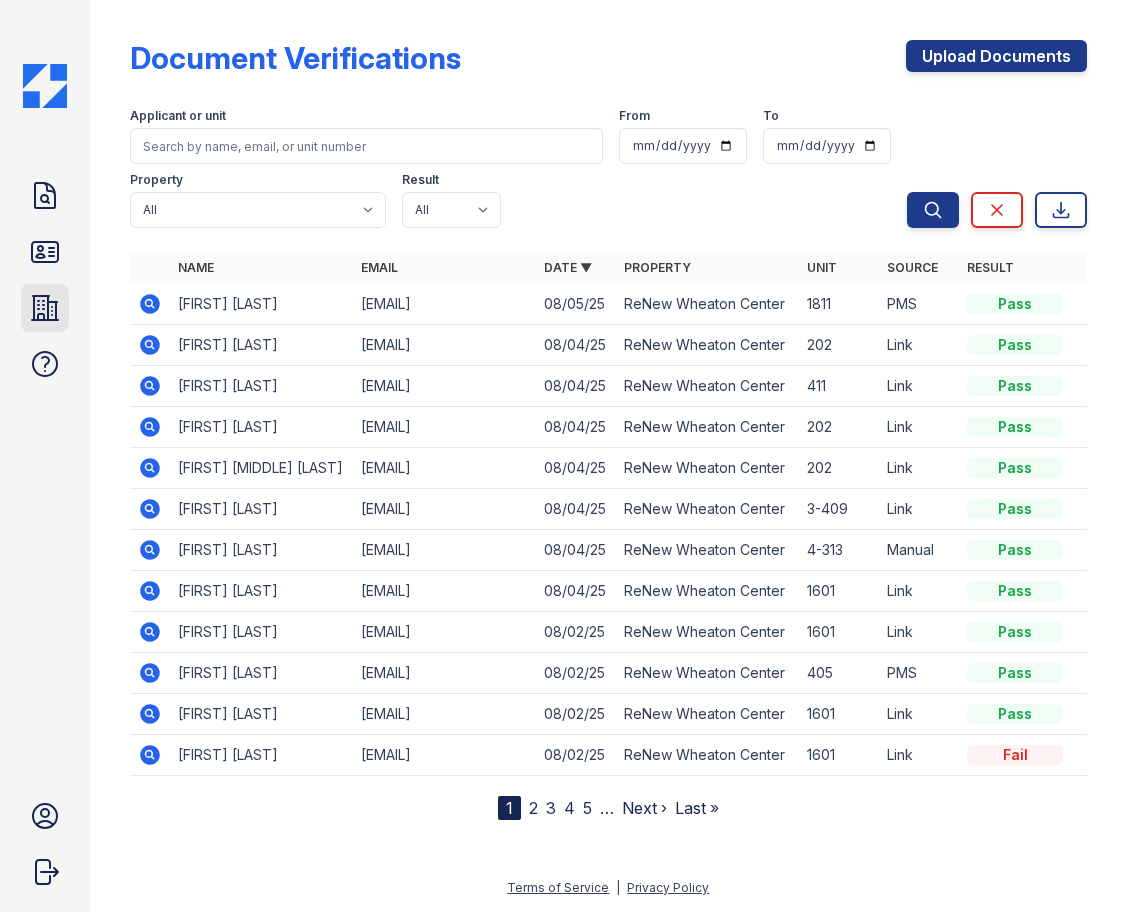 click 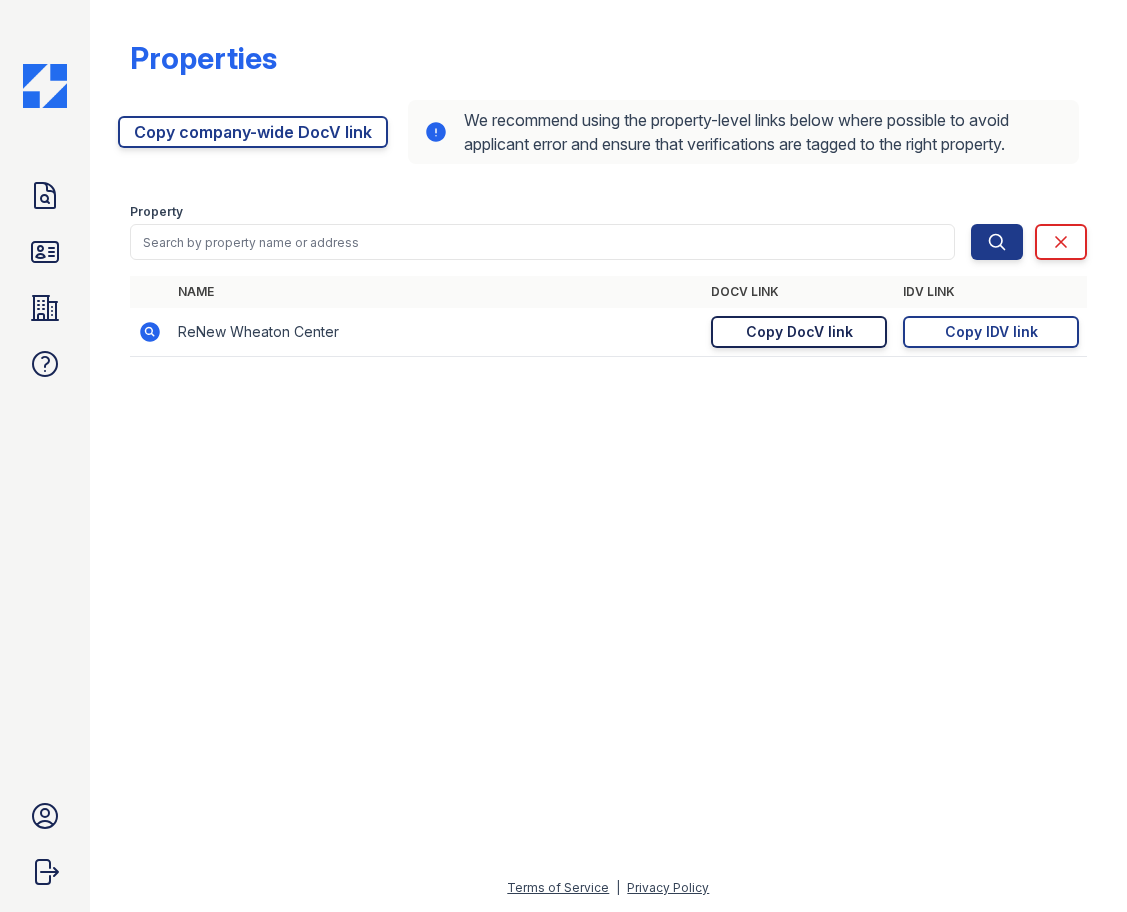 click on "Copy DocV link" at bounding box center [799, 332] 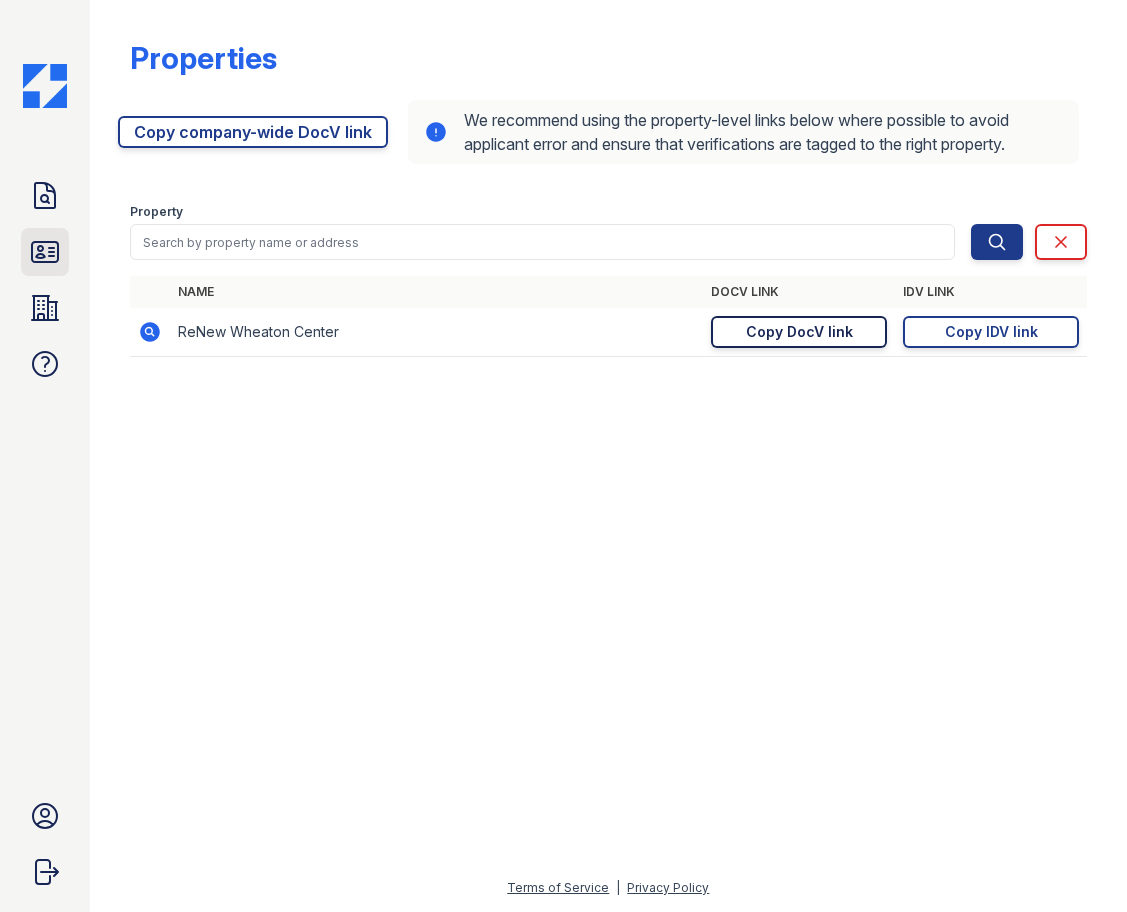 click 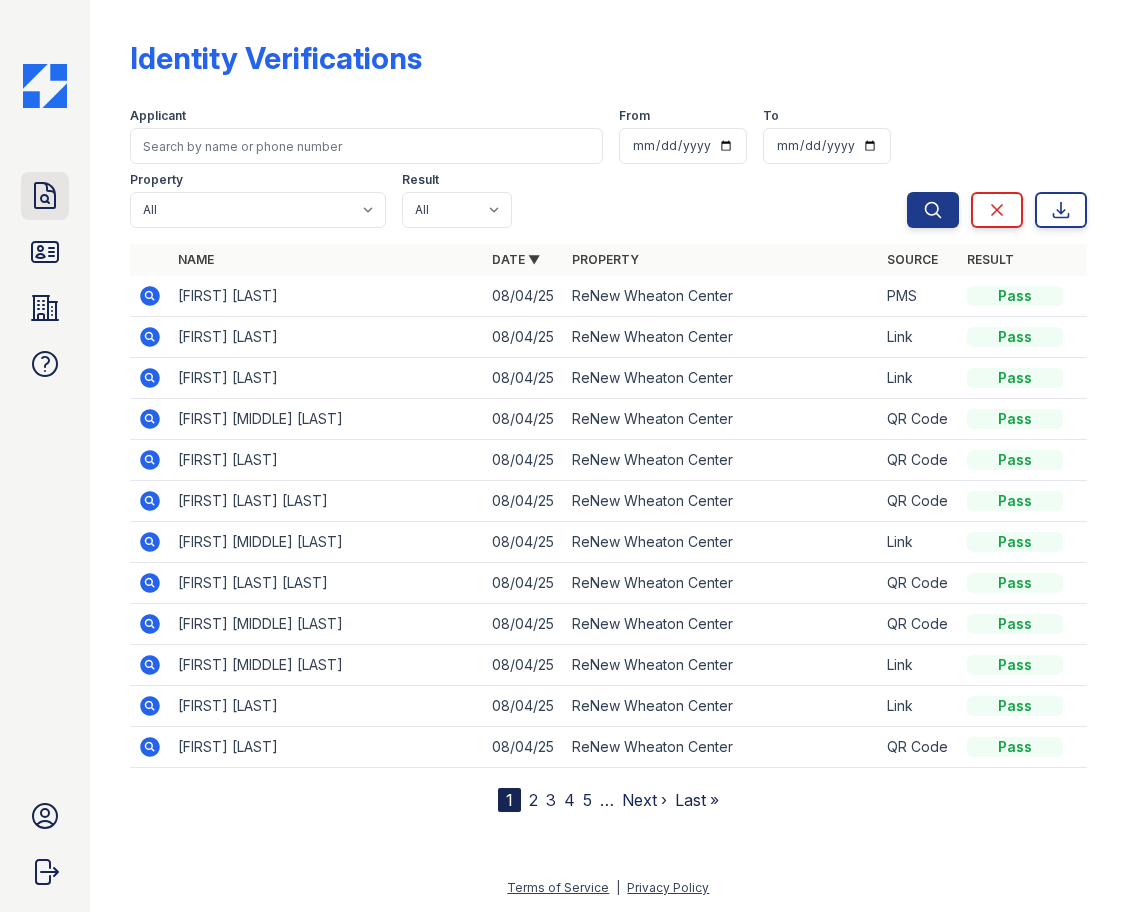 click 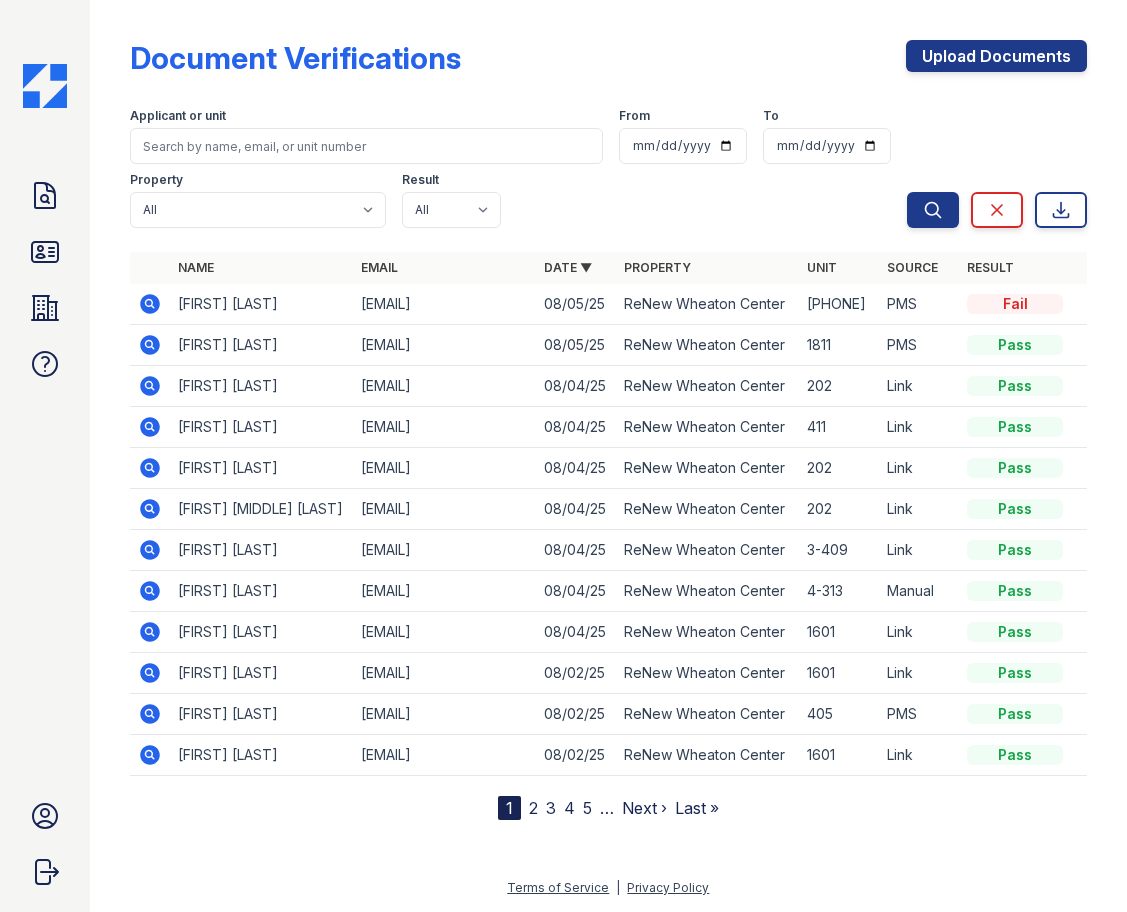 click 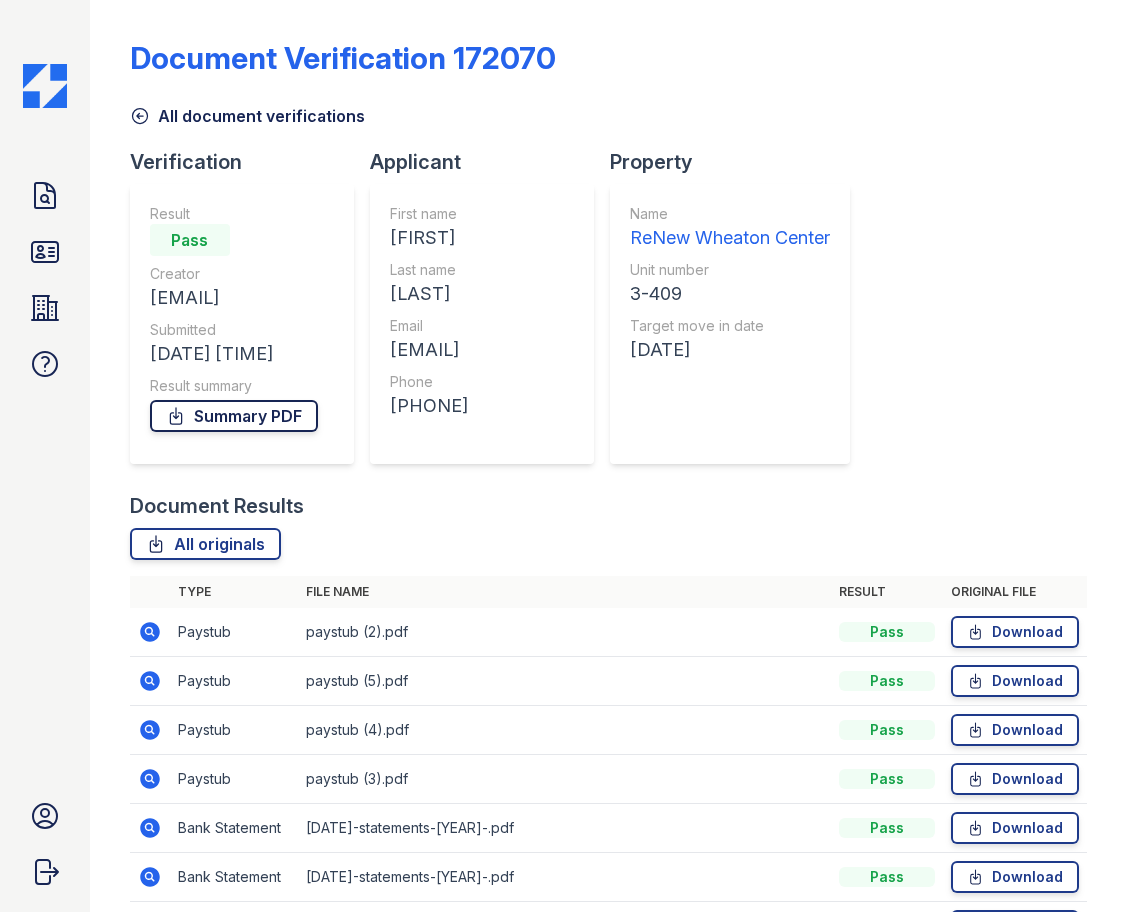 scroll, scrollTop: 0, scrollLeft: 0, axis: both 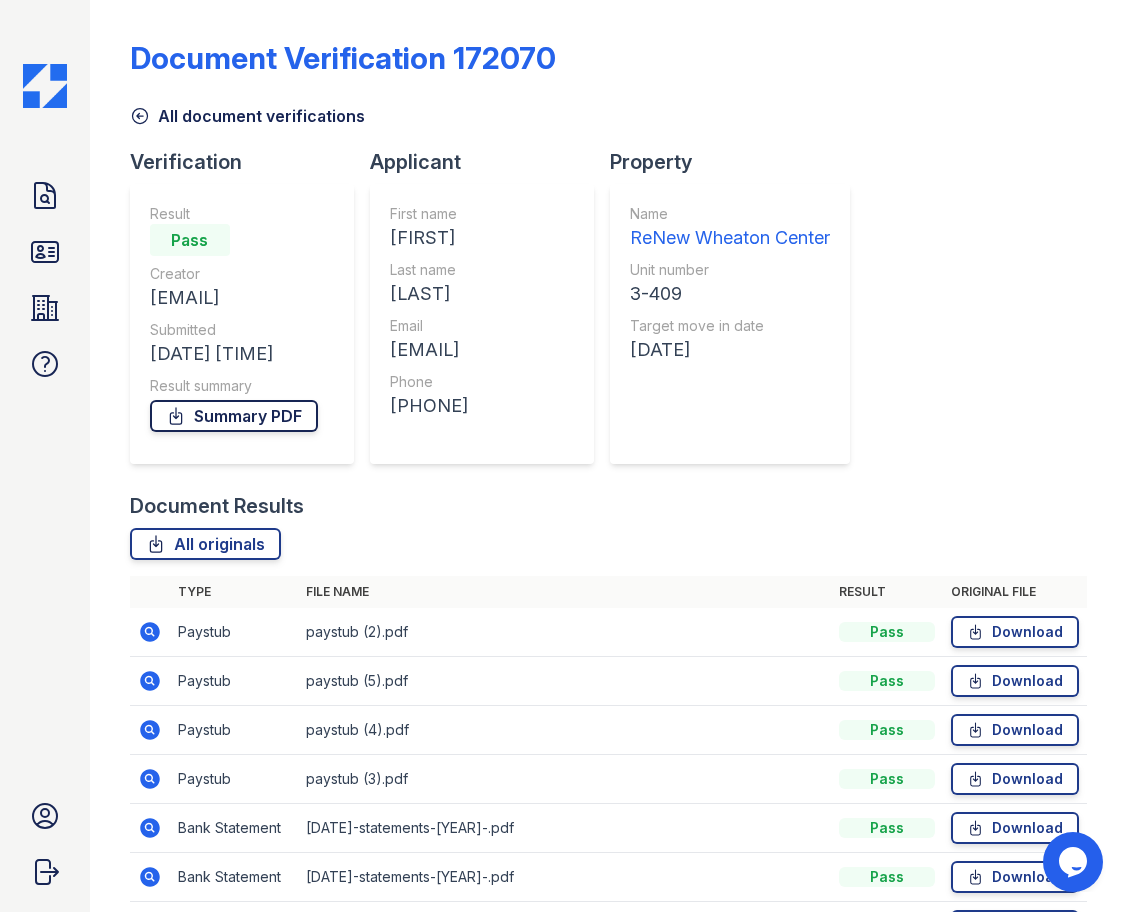 click on "Summary PDF" at bounding box center (234, 416) 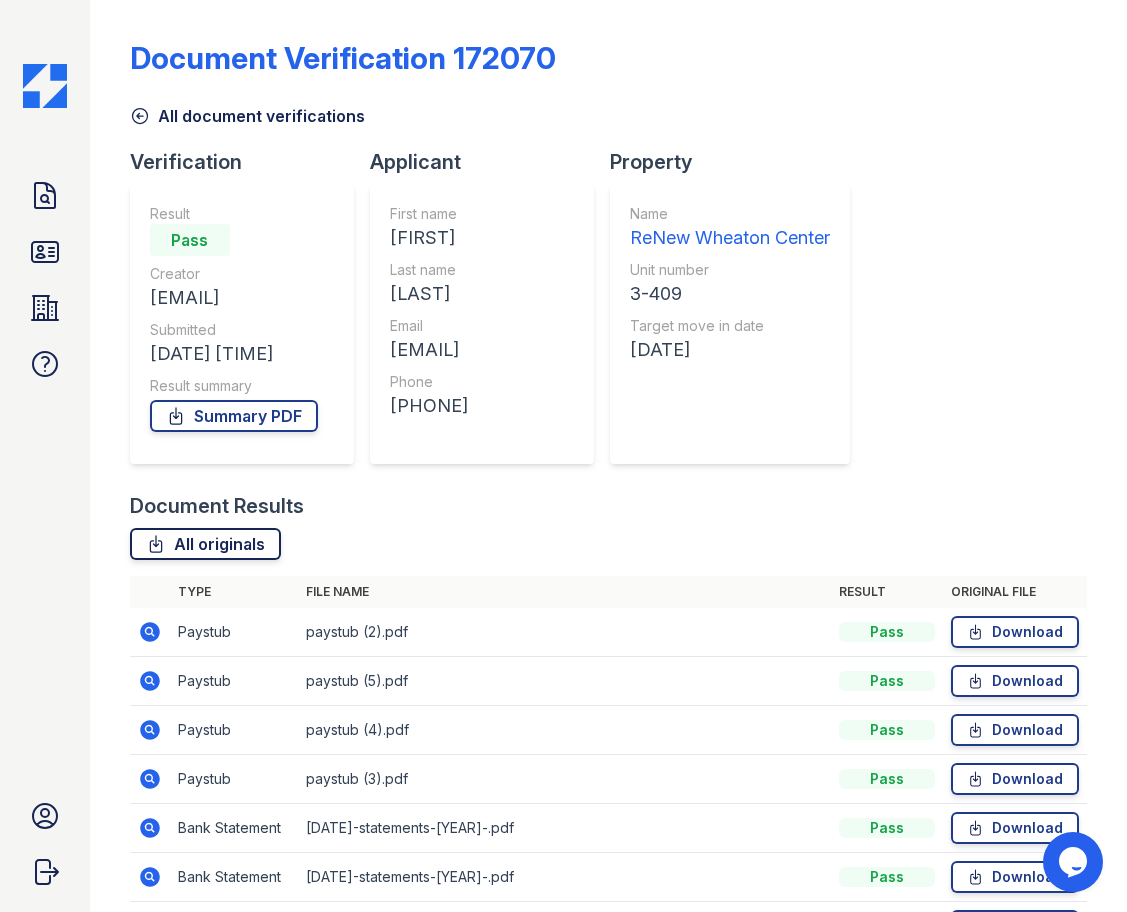 click on "All originals" at bounding box center [205, 544] 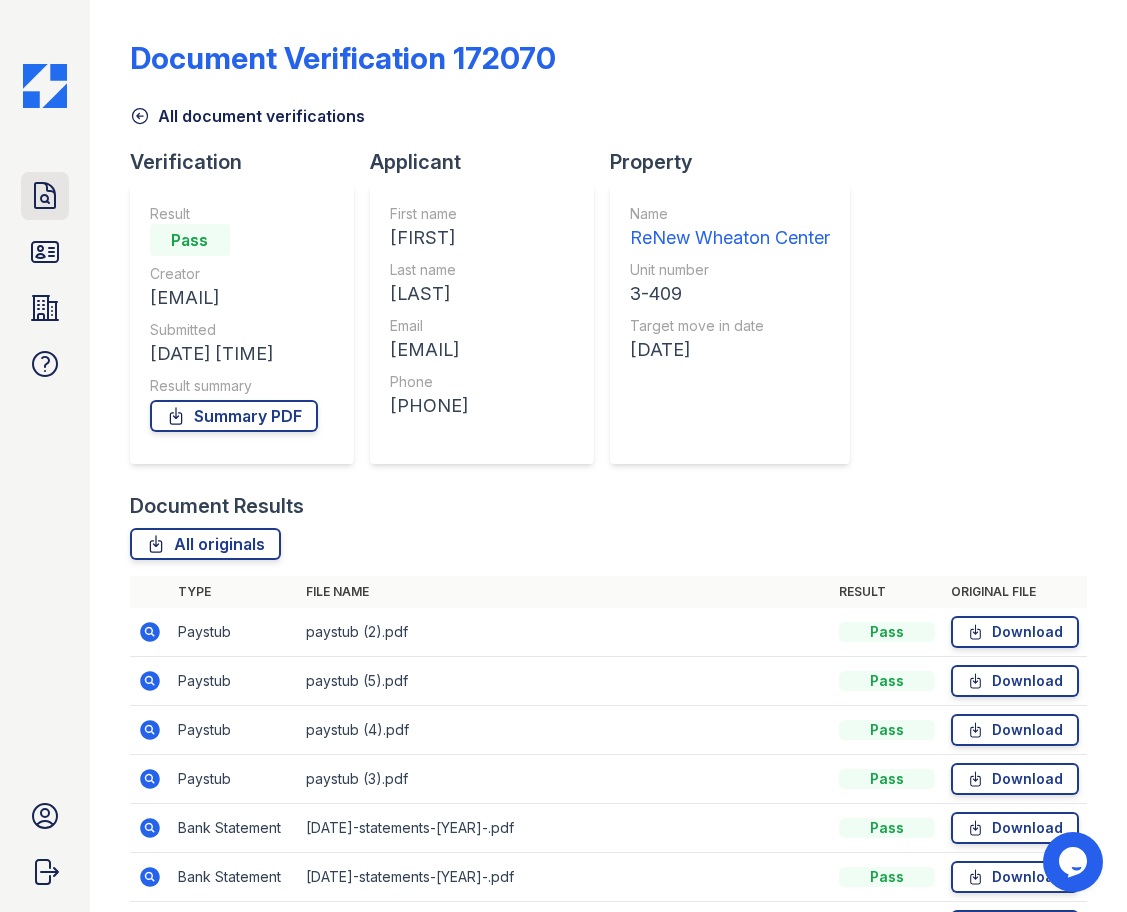 click 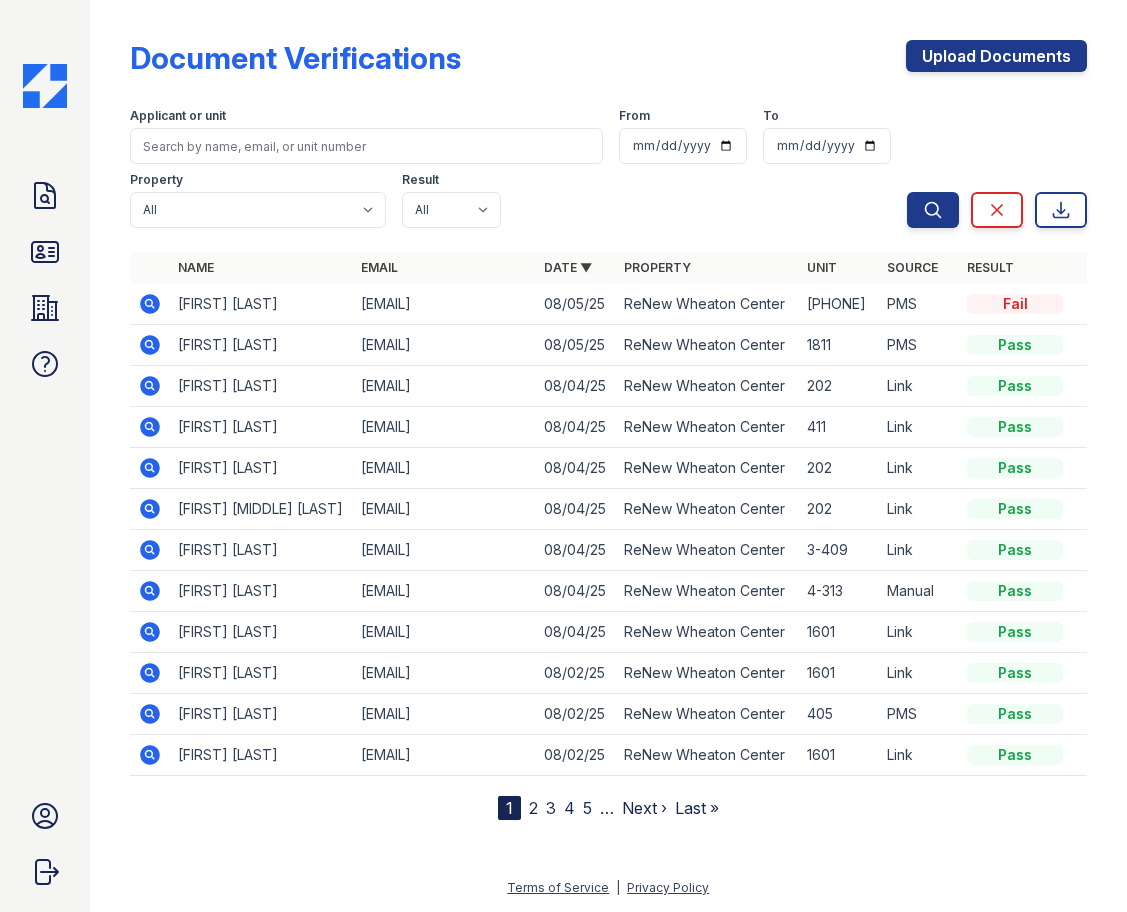 click on "2" at bounding box center [533, 808] 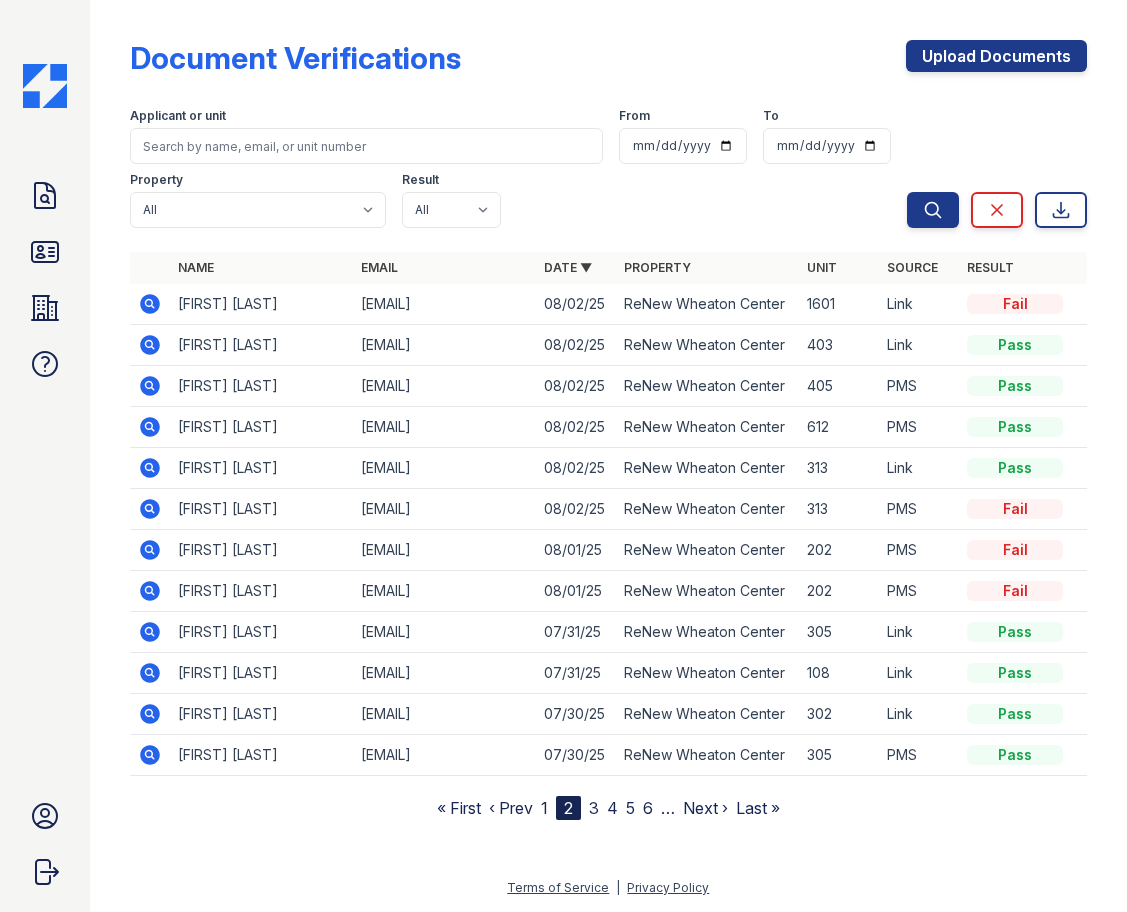 click on "3" at bounding box center (594, 808) 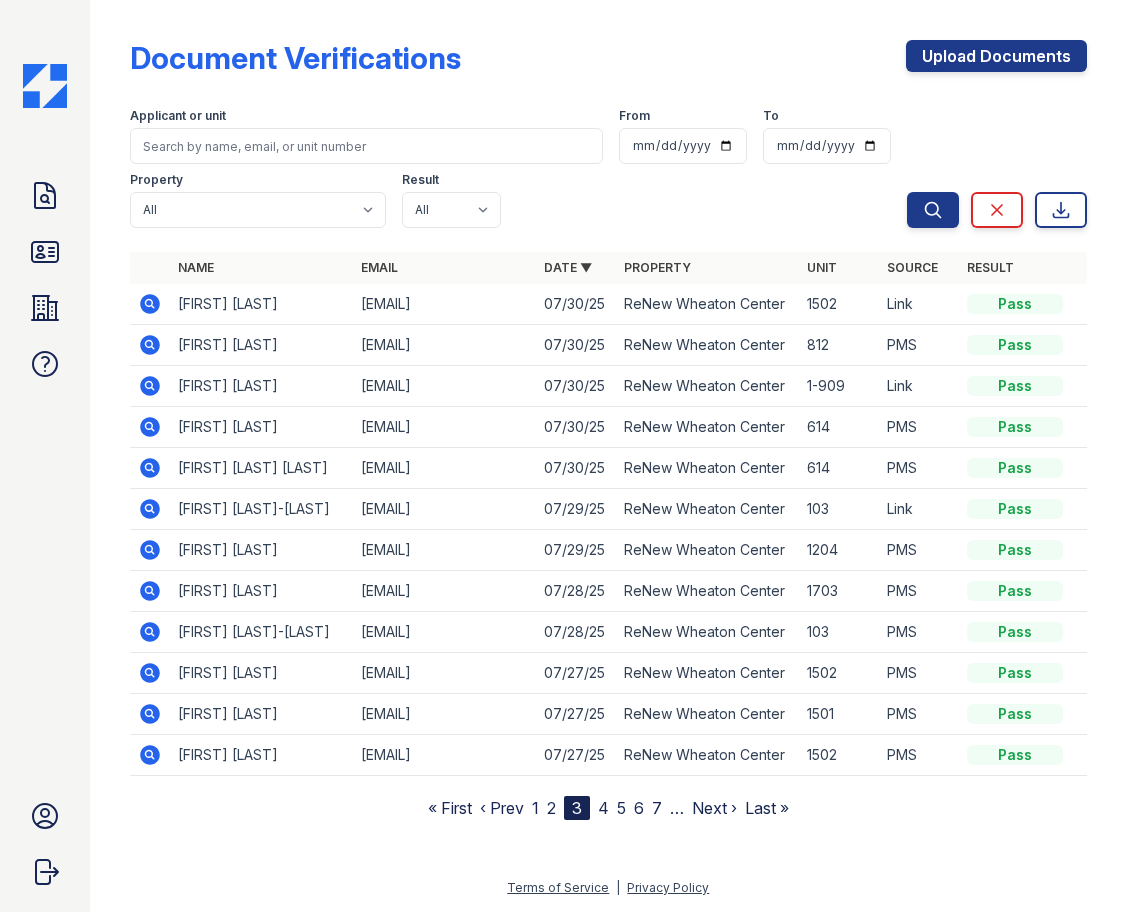 click 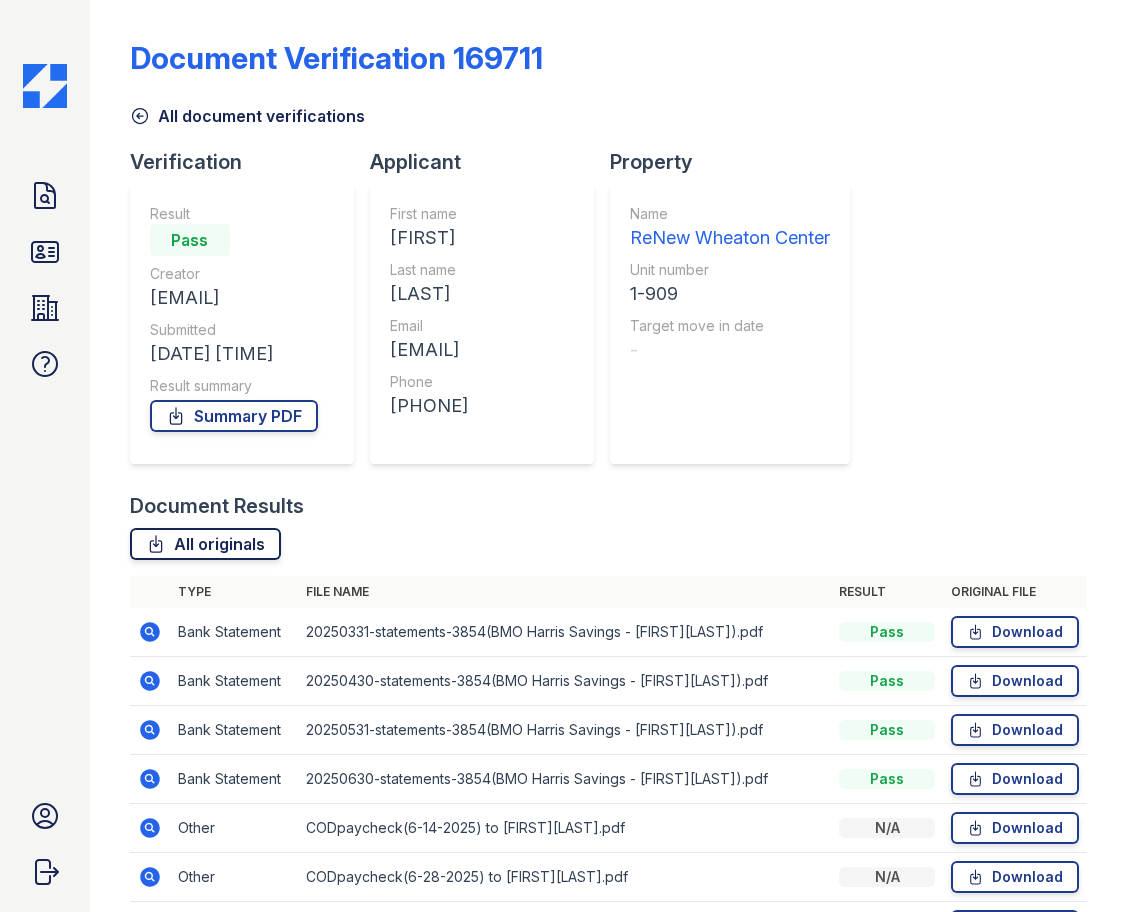 scroll, scrollTop: 0, scrollLeft: 0, axis: both 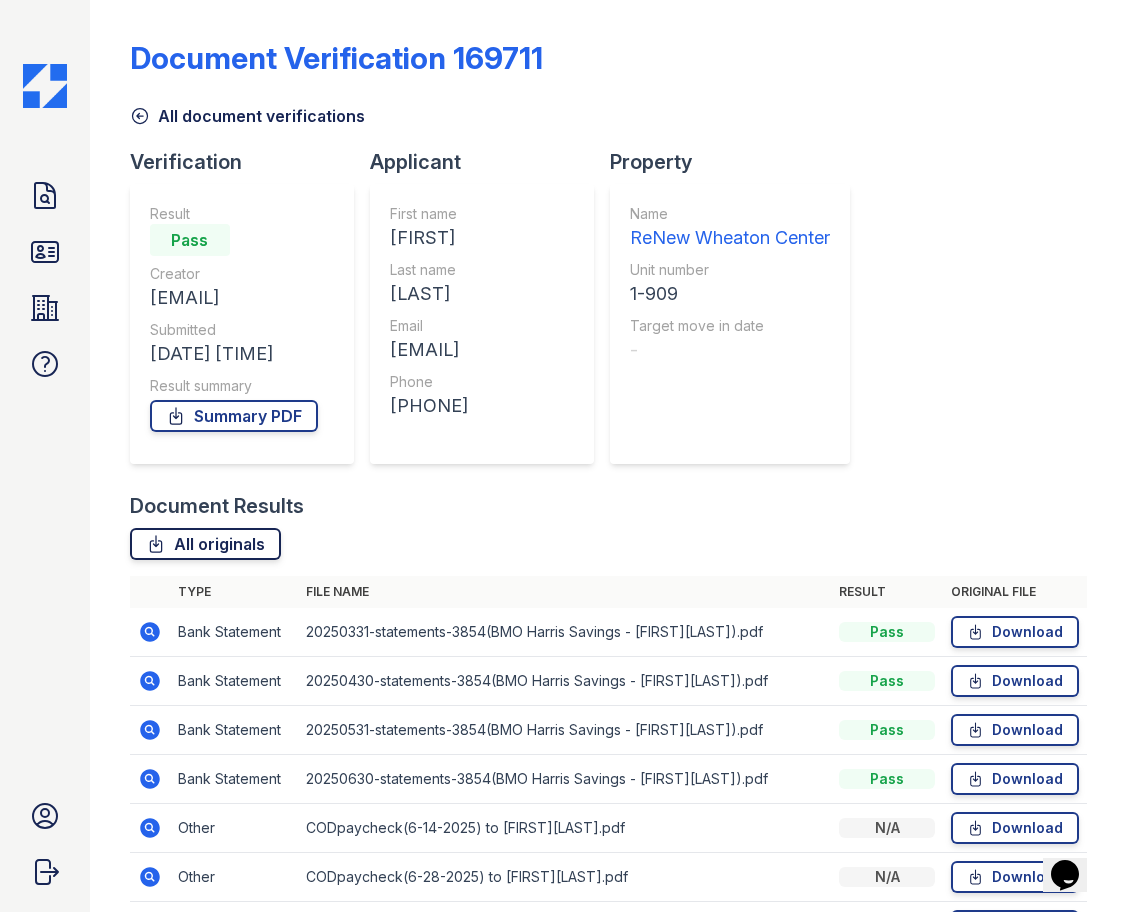 click on "All originals" at bounding box center [205, 544] 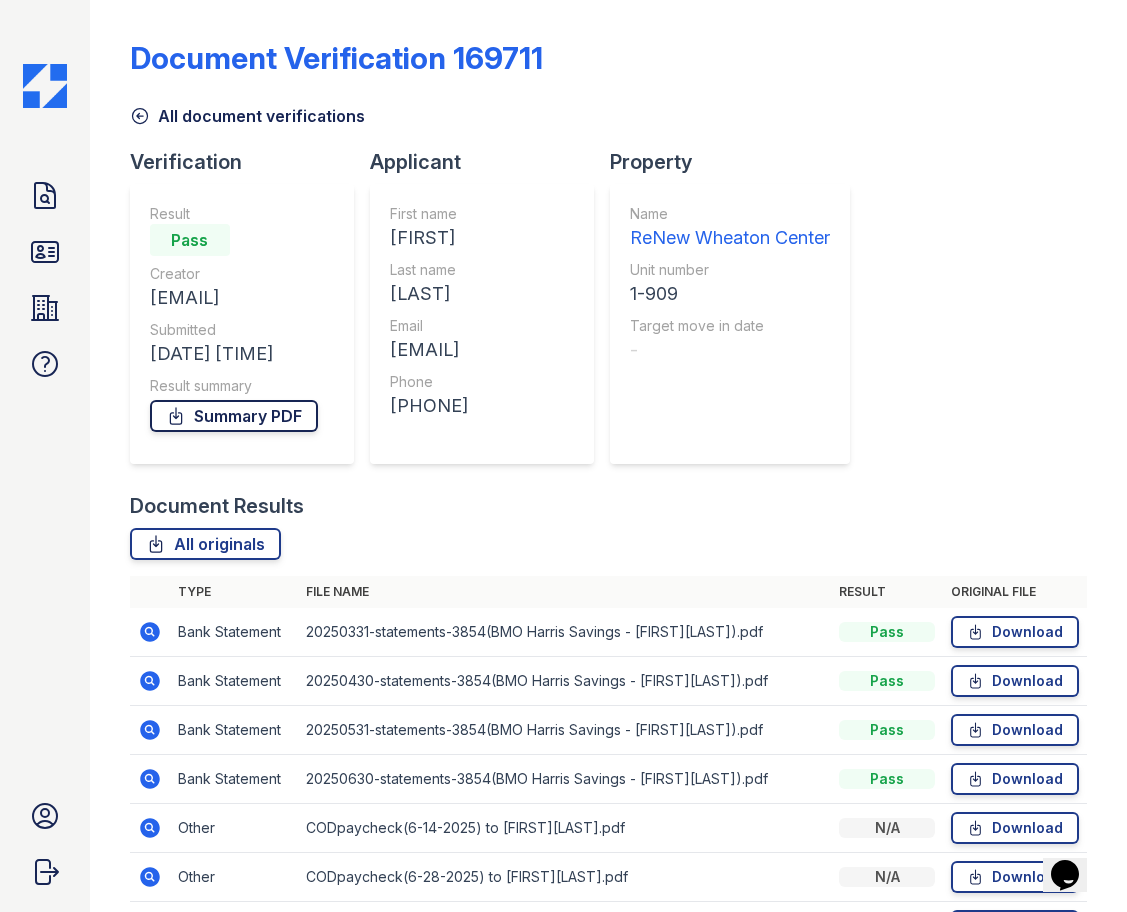 click on "Summary PDF" at bounding box center [234, 416] 